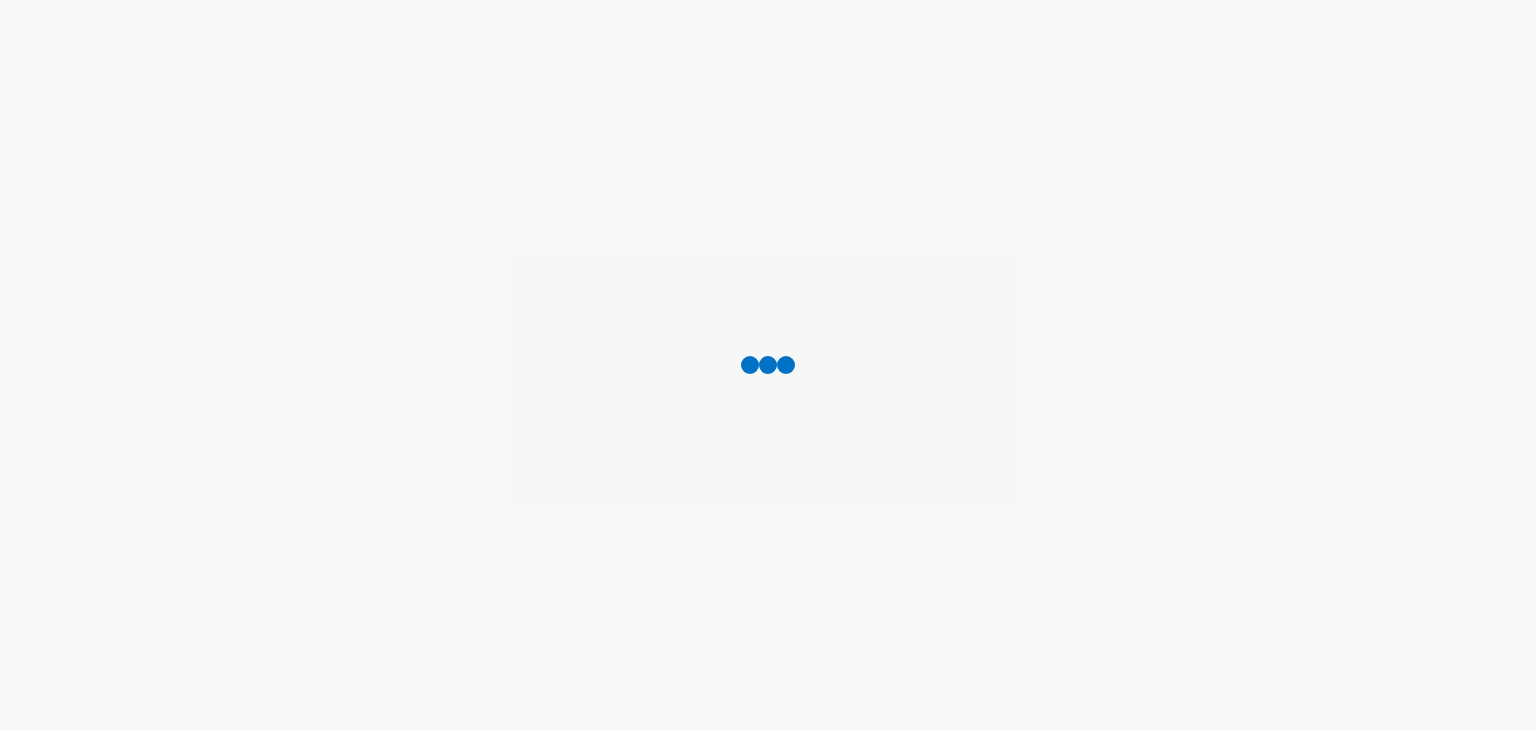 scroll, scrollTop: 0, scrollLeft: 0, axis: both 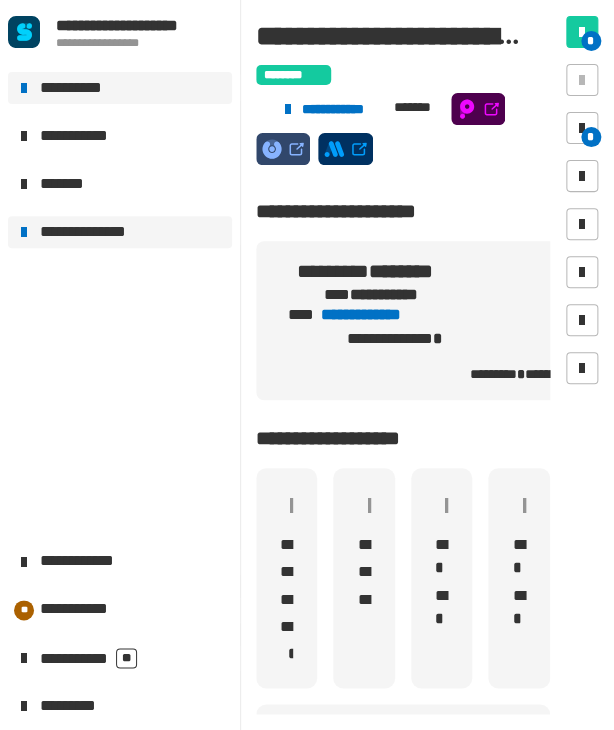 click on "**********" 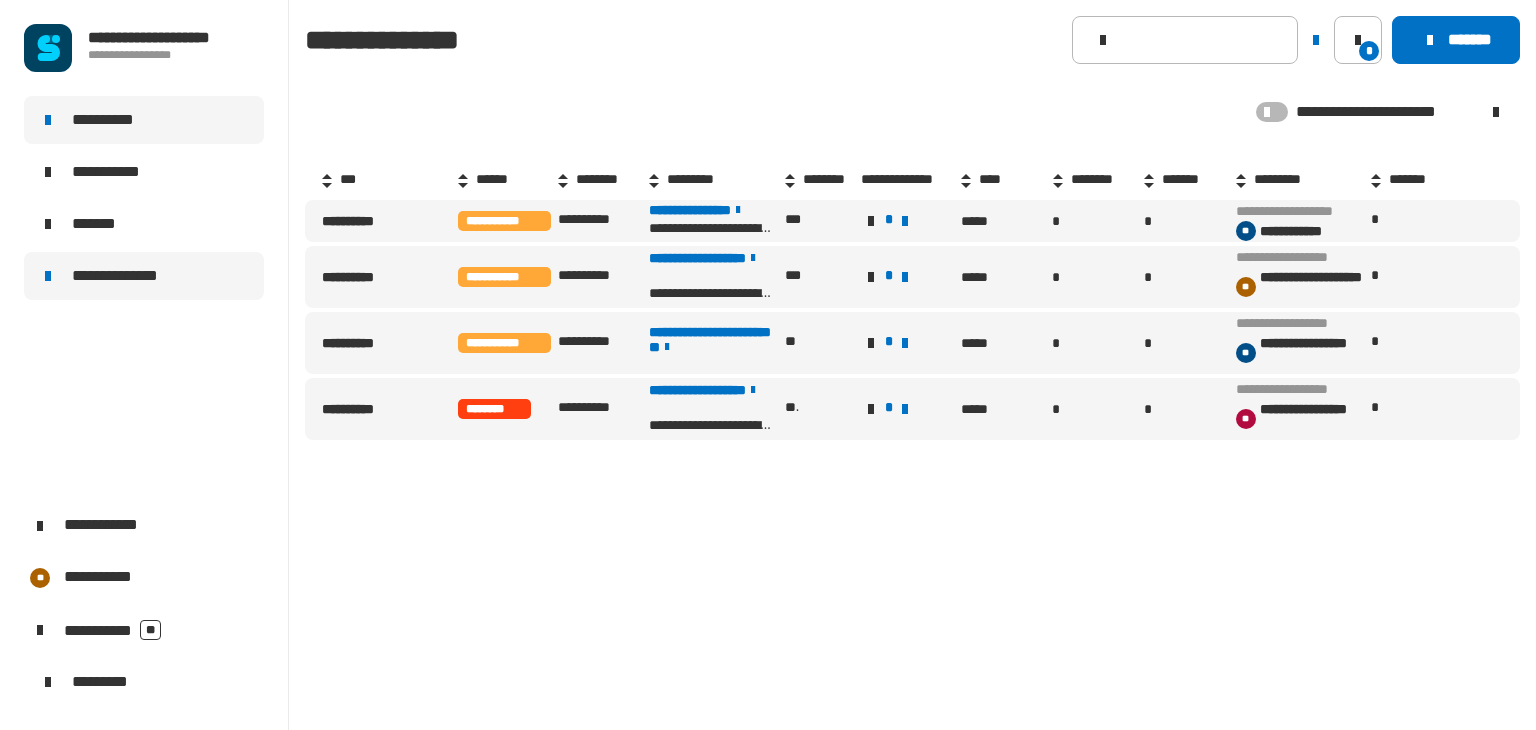 click on "**********" 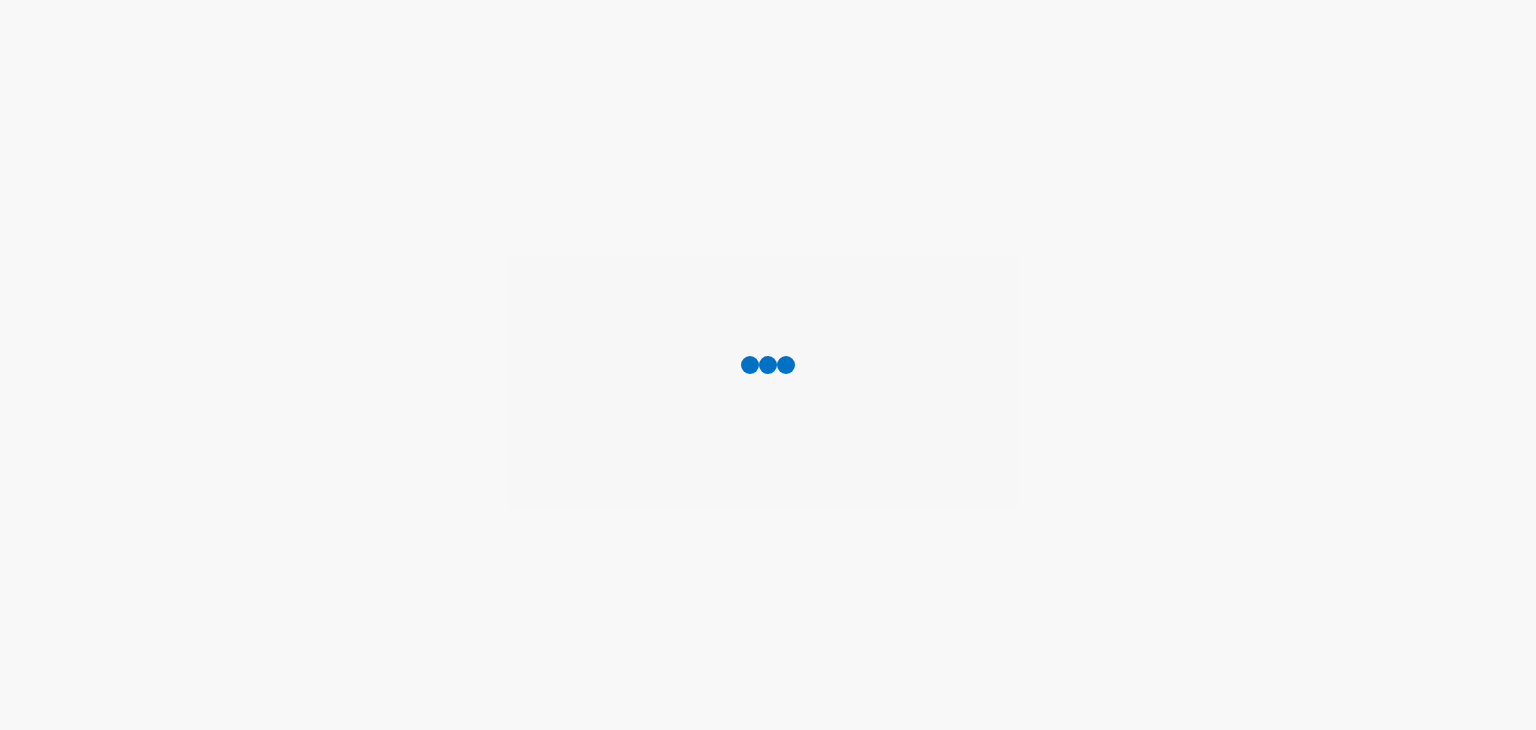 scroll, scrollTop: 0, scrollLeft: 0, axis: both 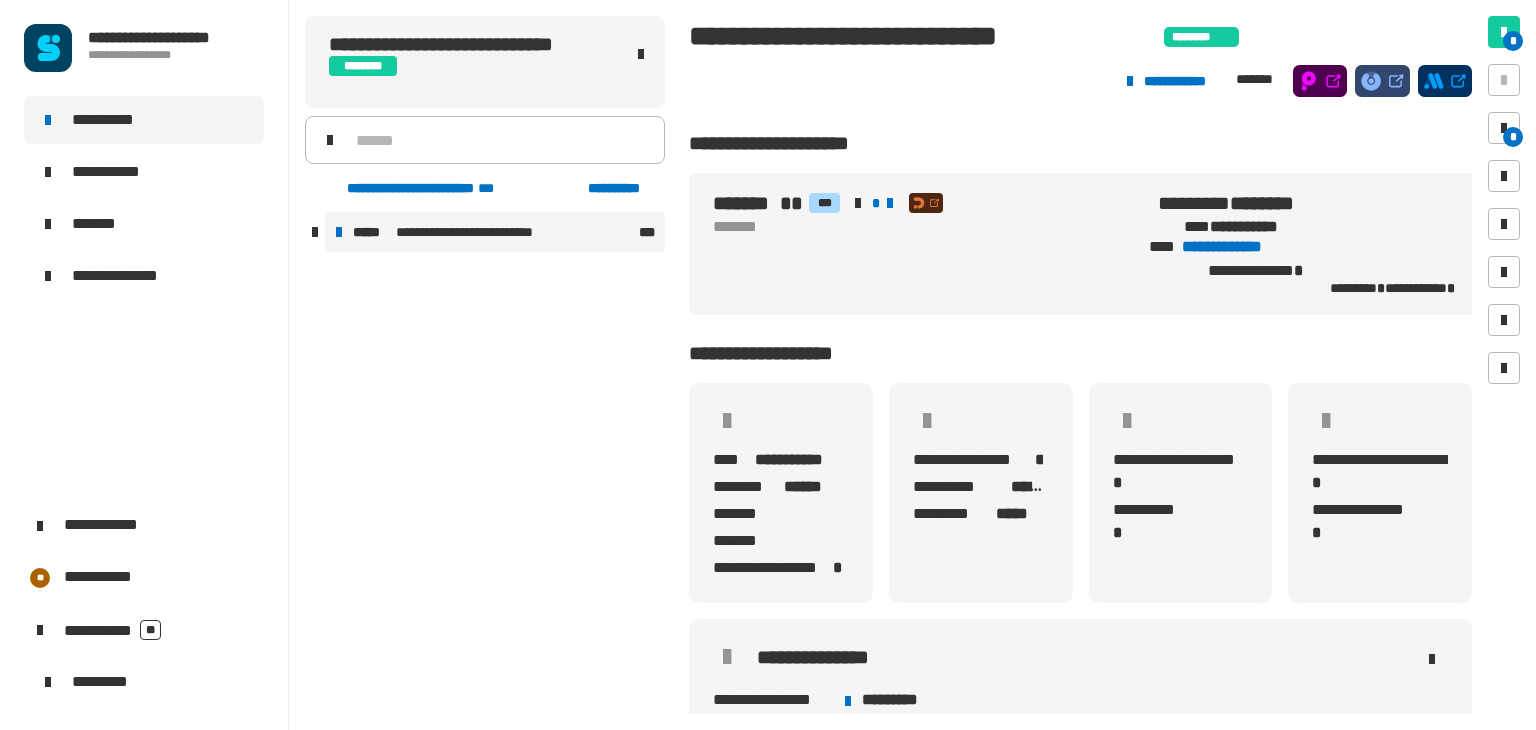 click on "**********" at bounding box center (495, 232) 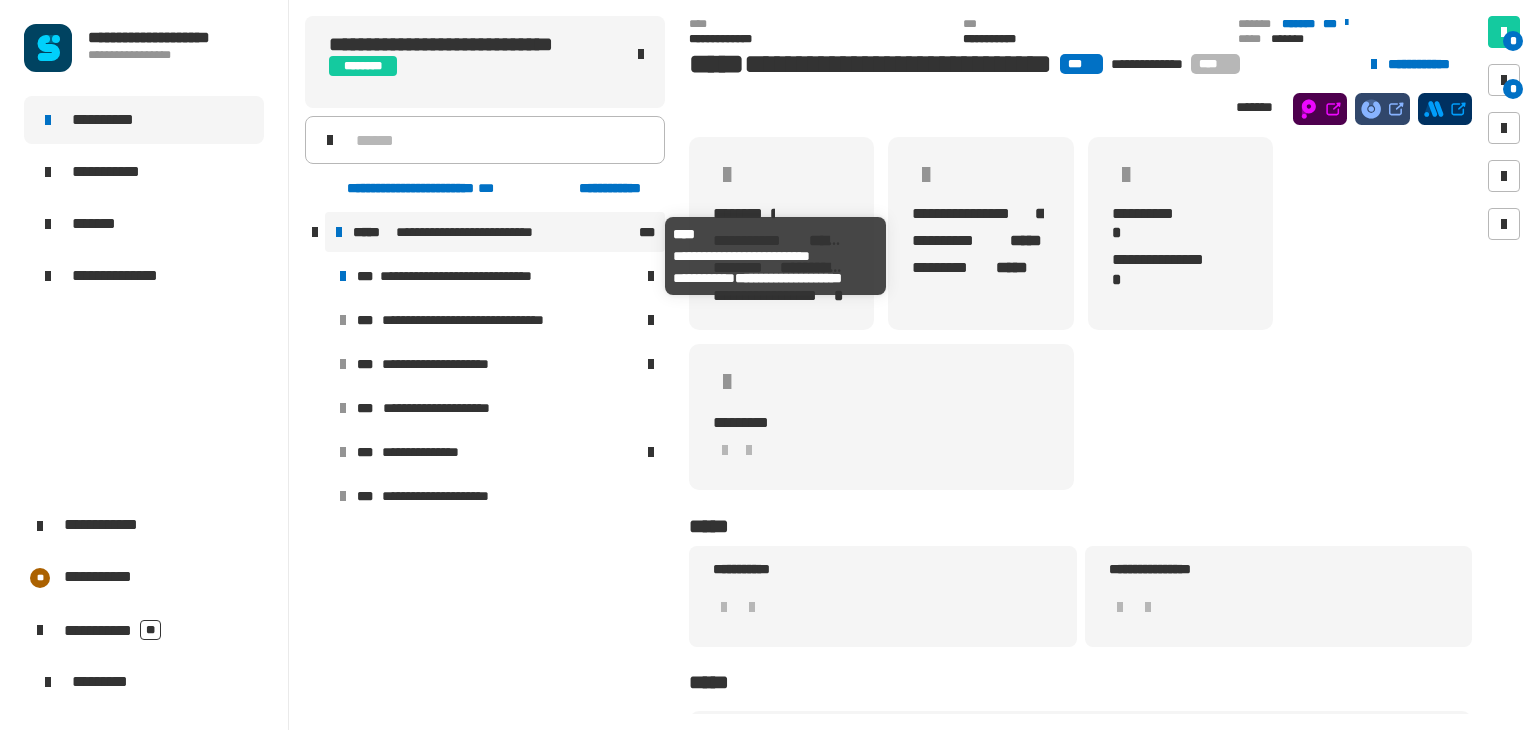 click on "**********" at bounding box center (484, 232) 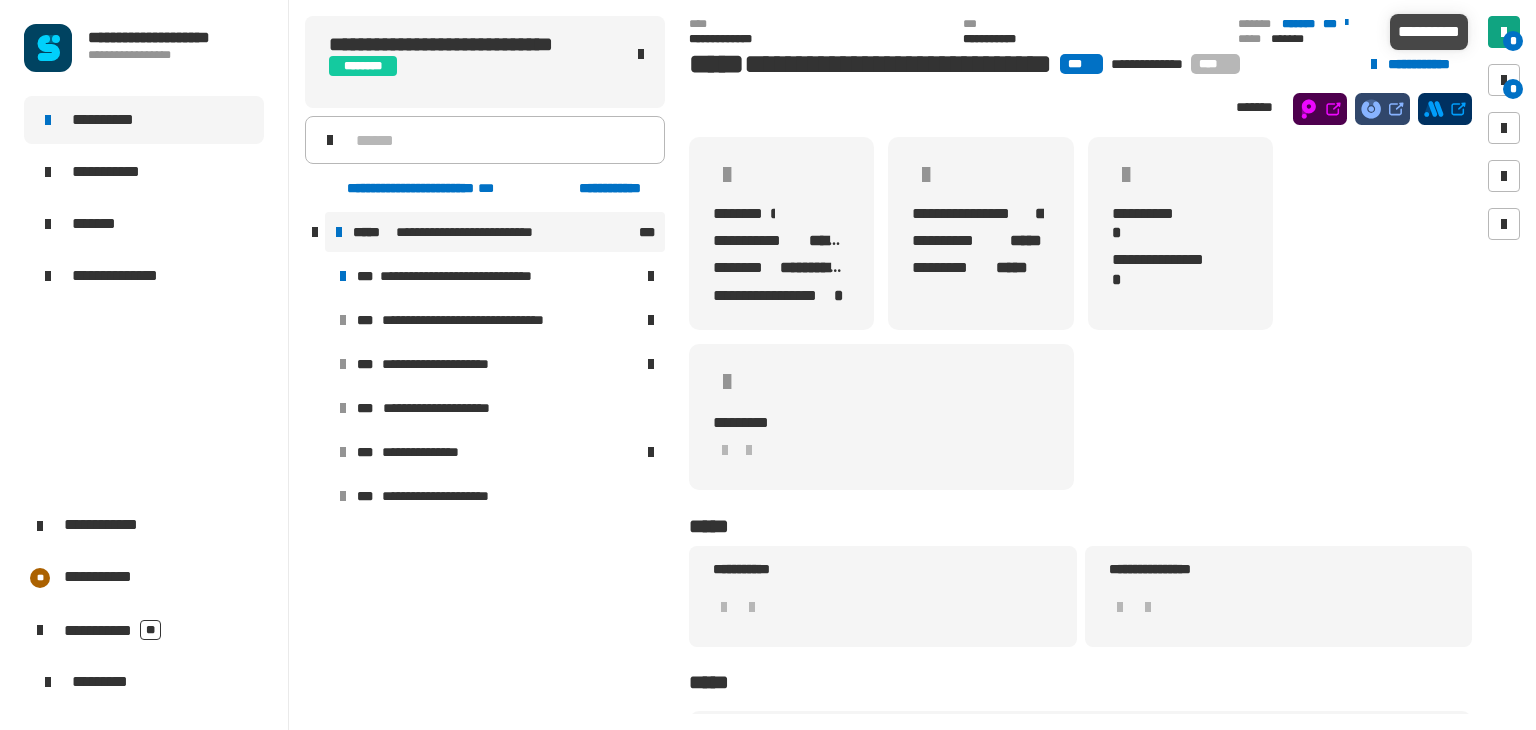 click at bounding box center (1504, 32) 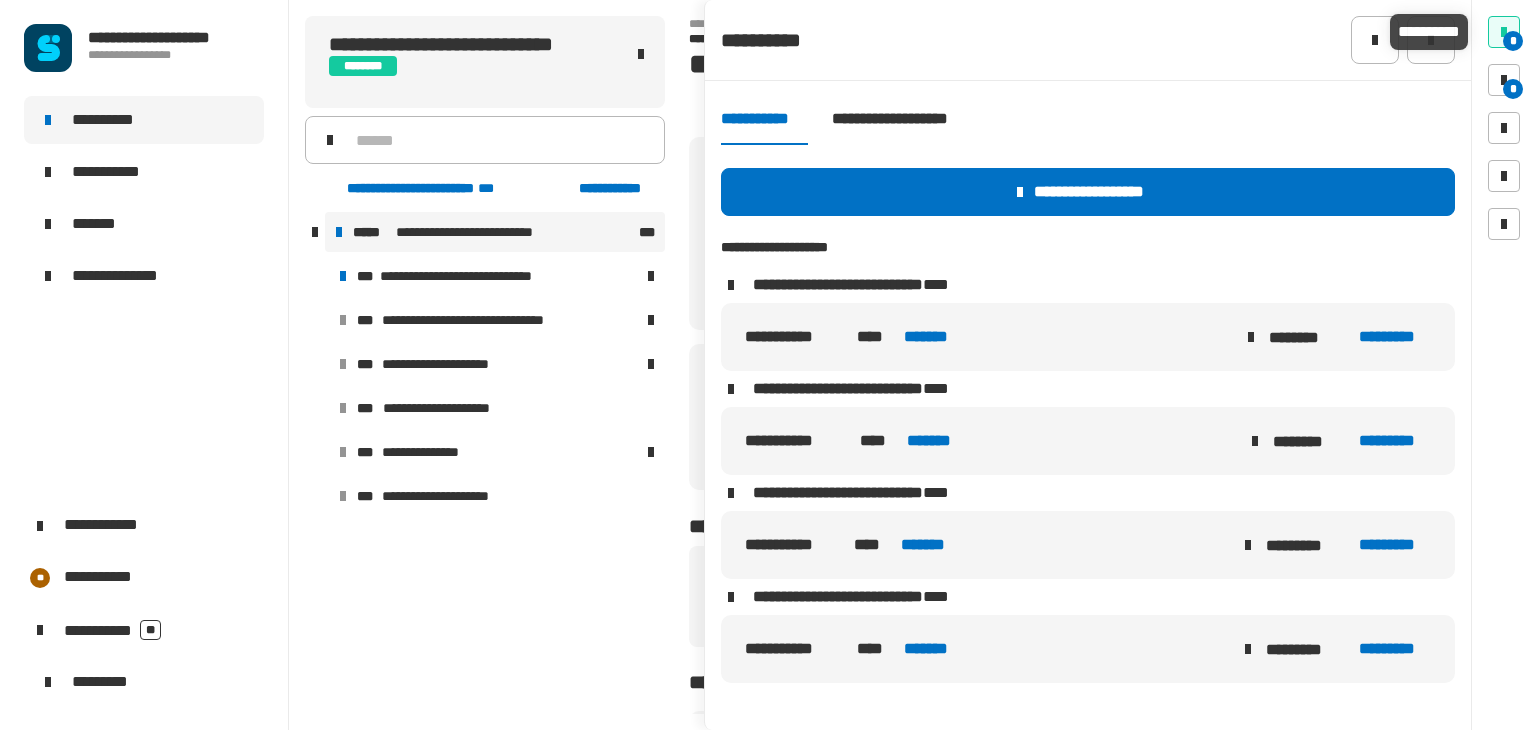 click at bounding box center (1504, 32) 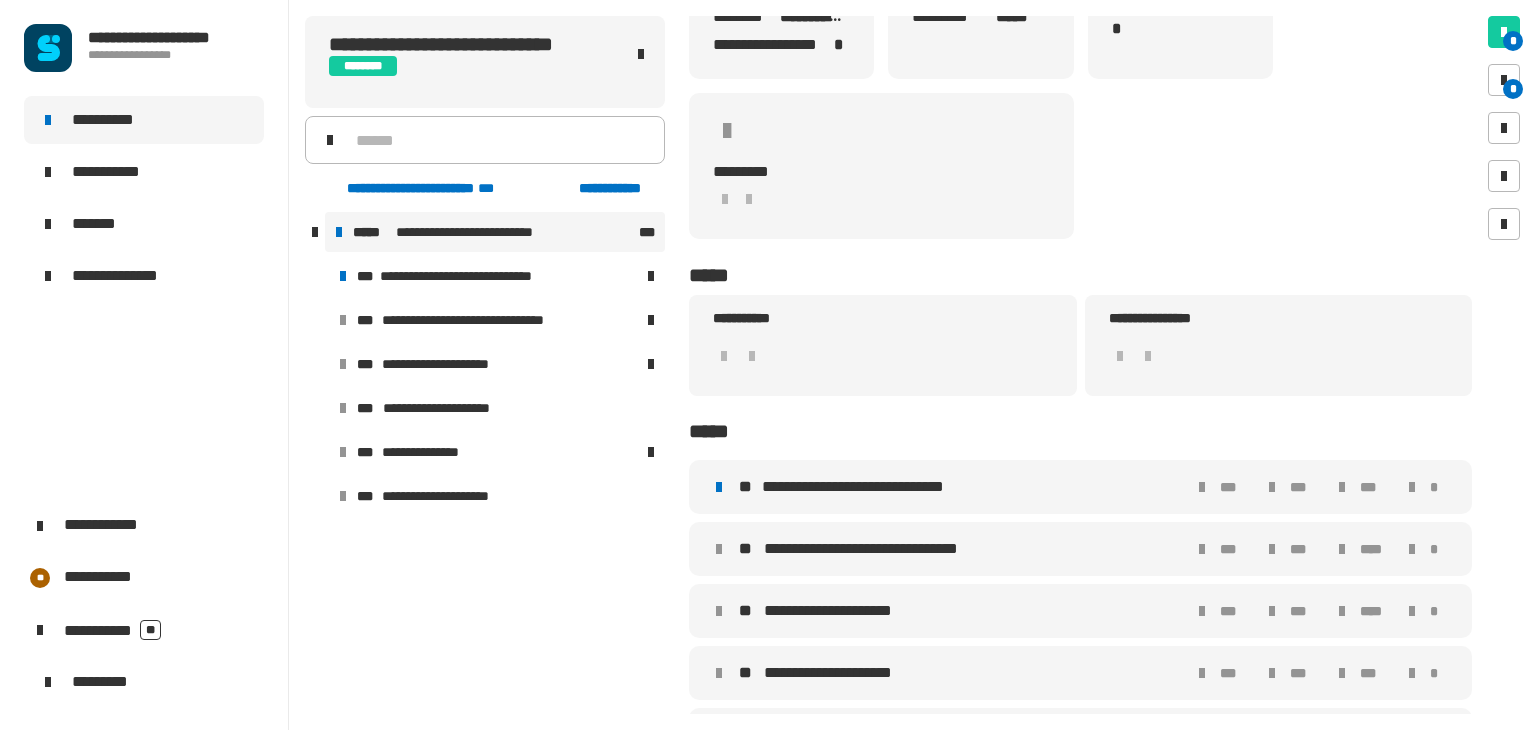 scroll, scrollTop: 258, scrollLeft: 0, axis: vertical 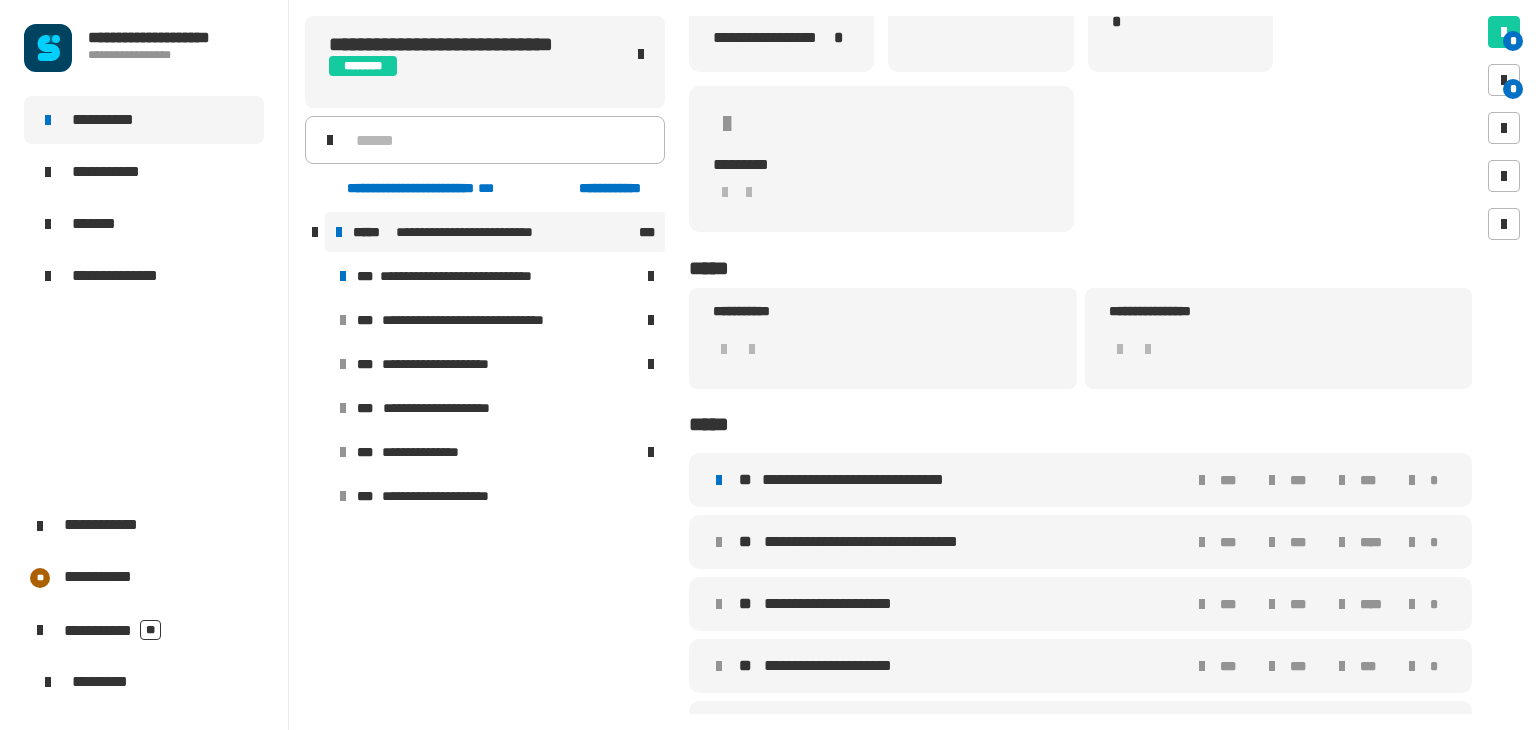 click on "**********" at bounding box center [957, 480] 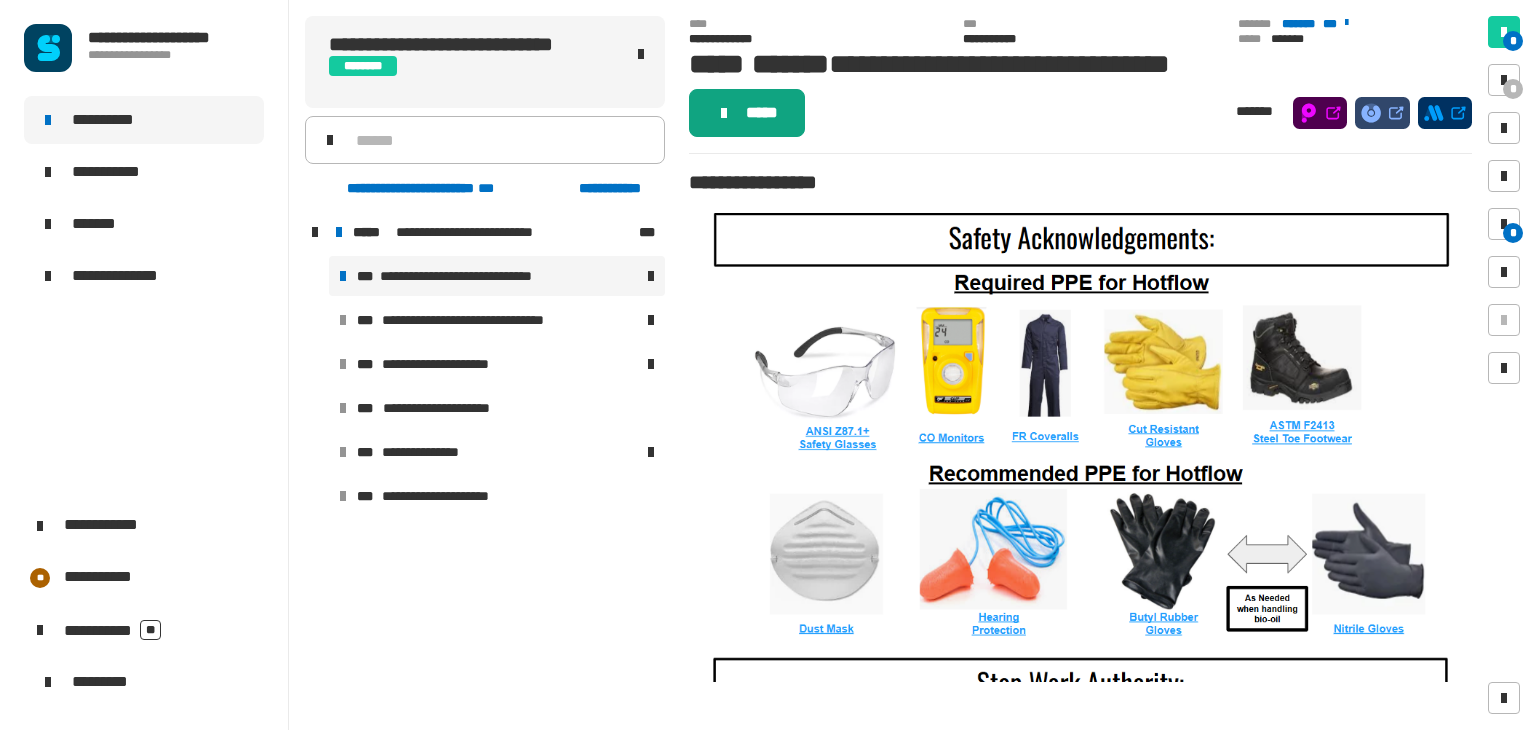 click 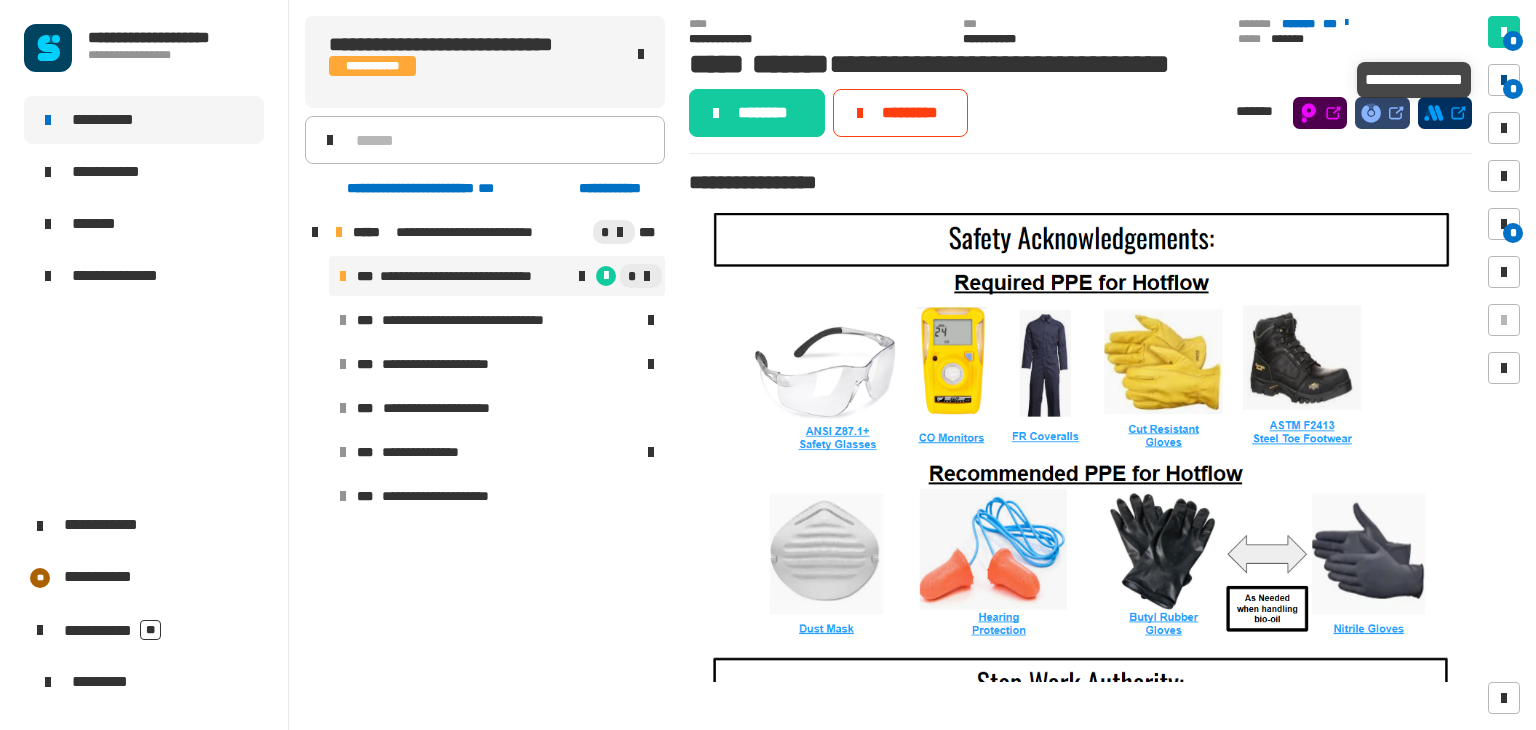 click at bounding box center [1504, 80] 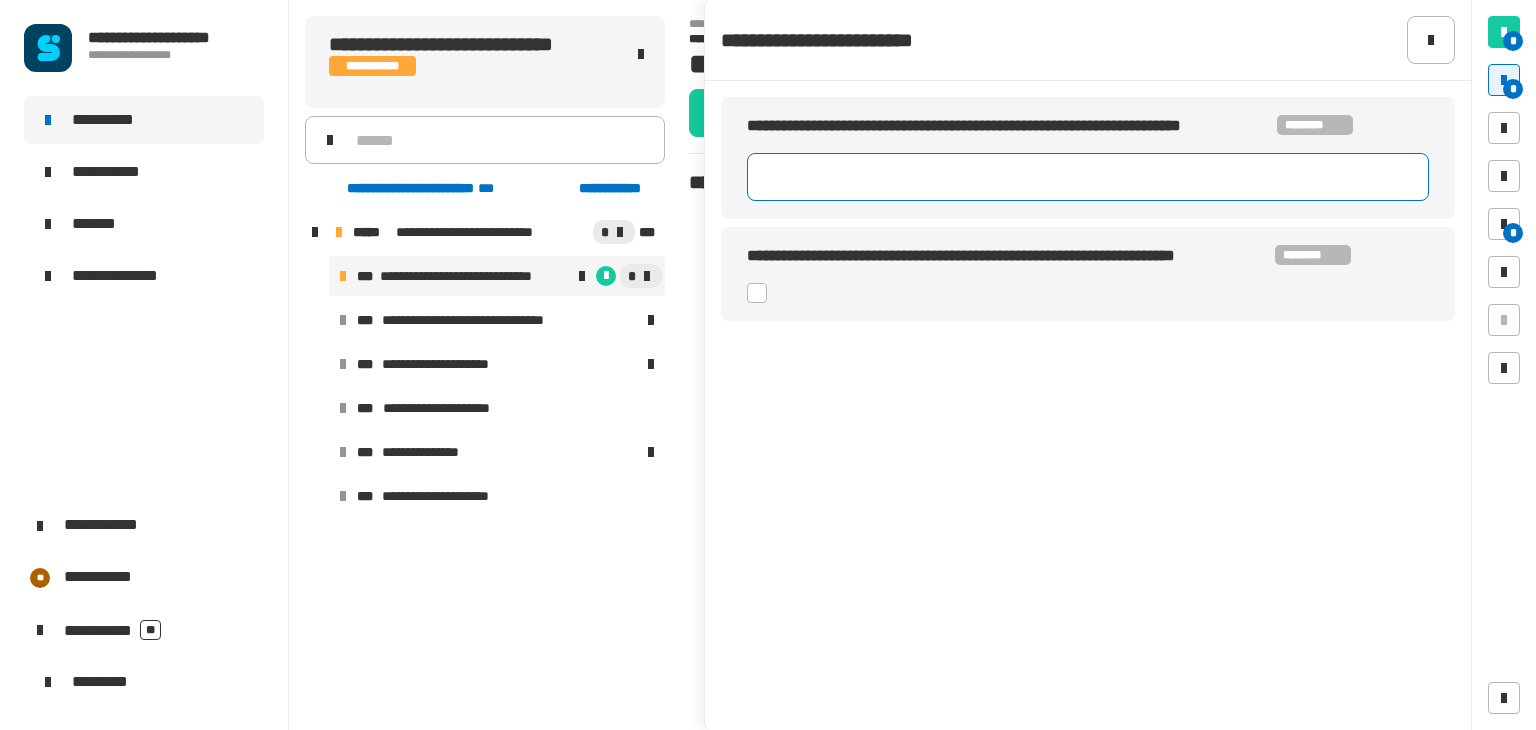 click 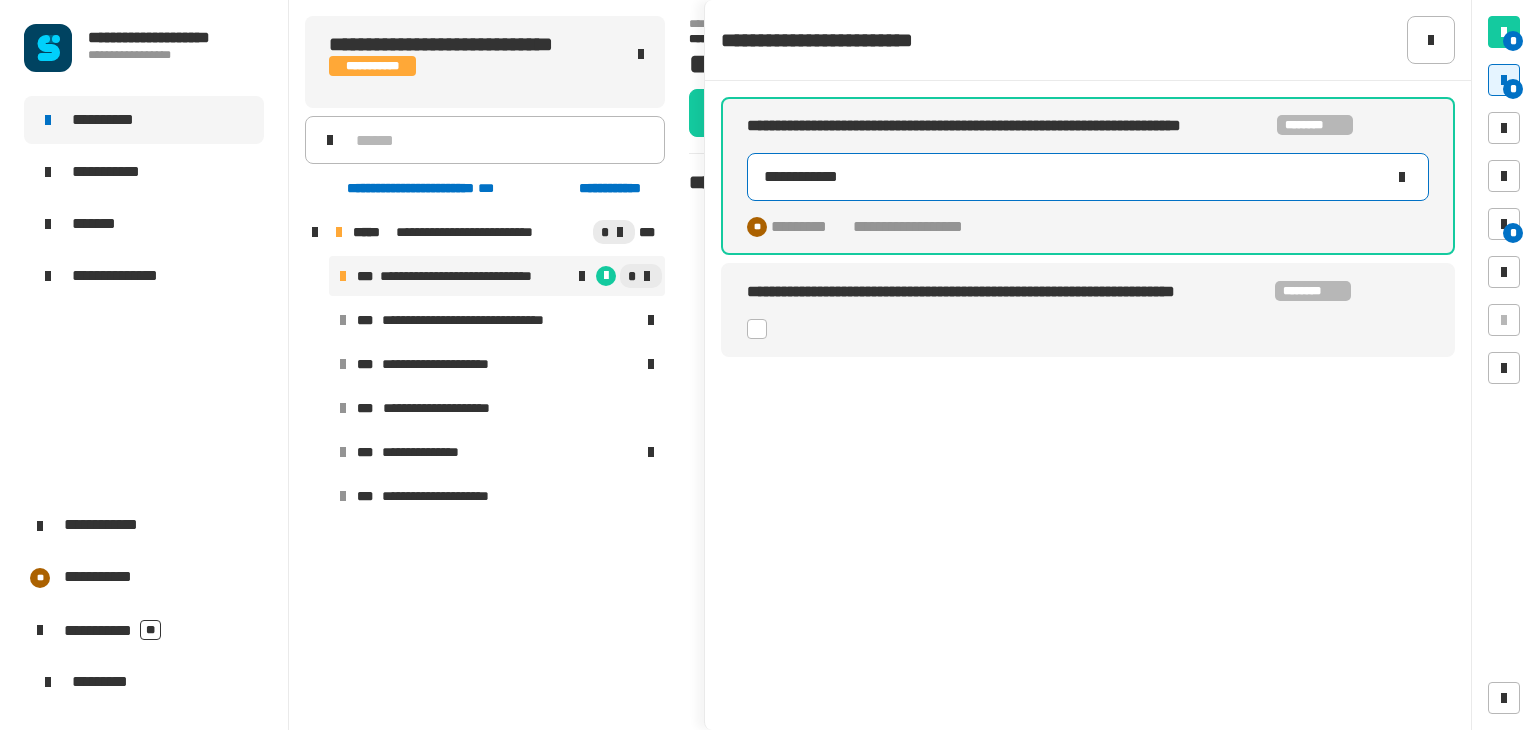 type on "**********" 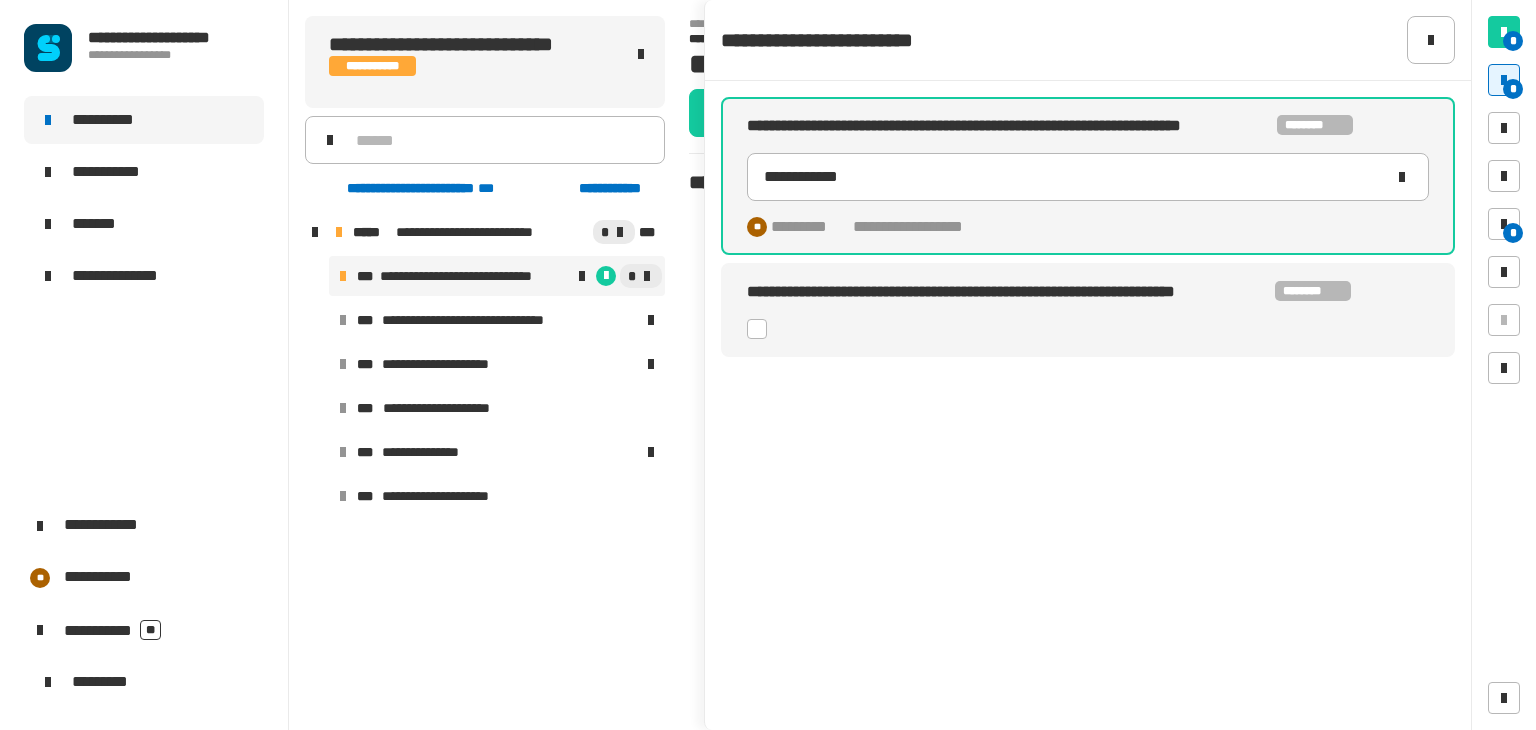 click 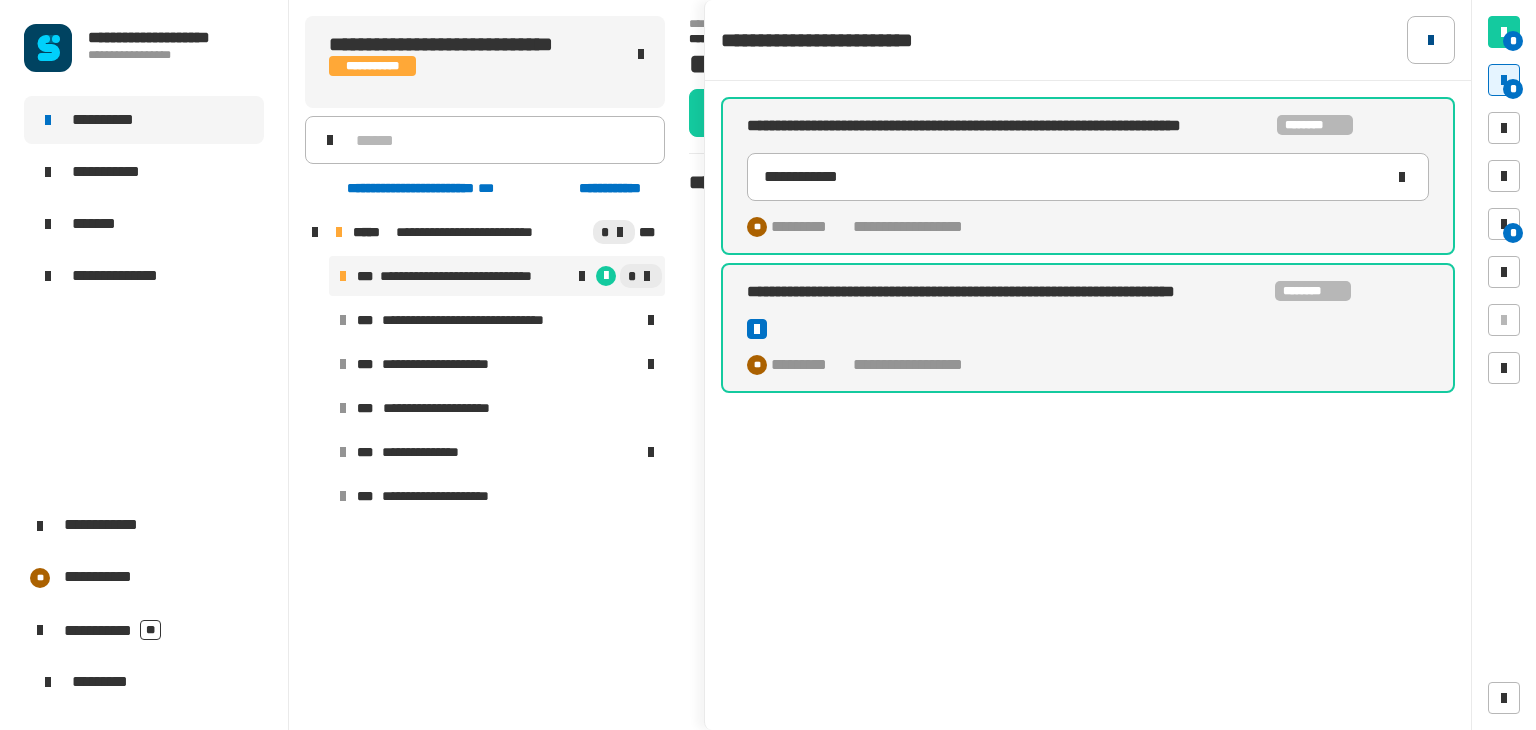 click 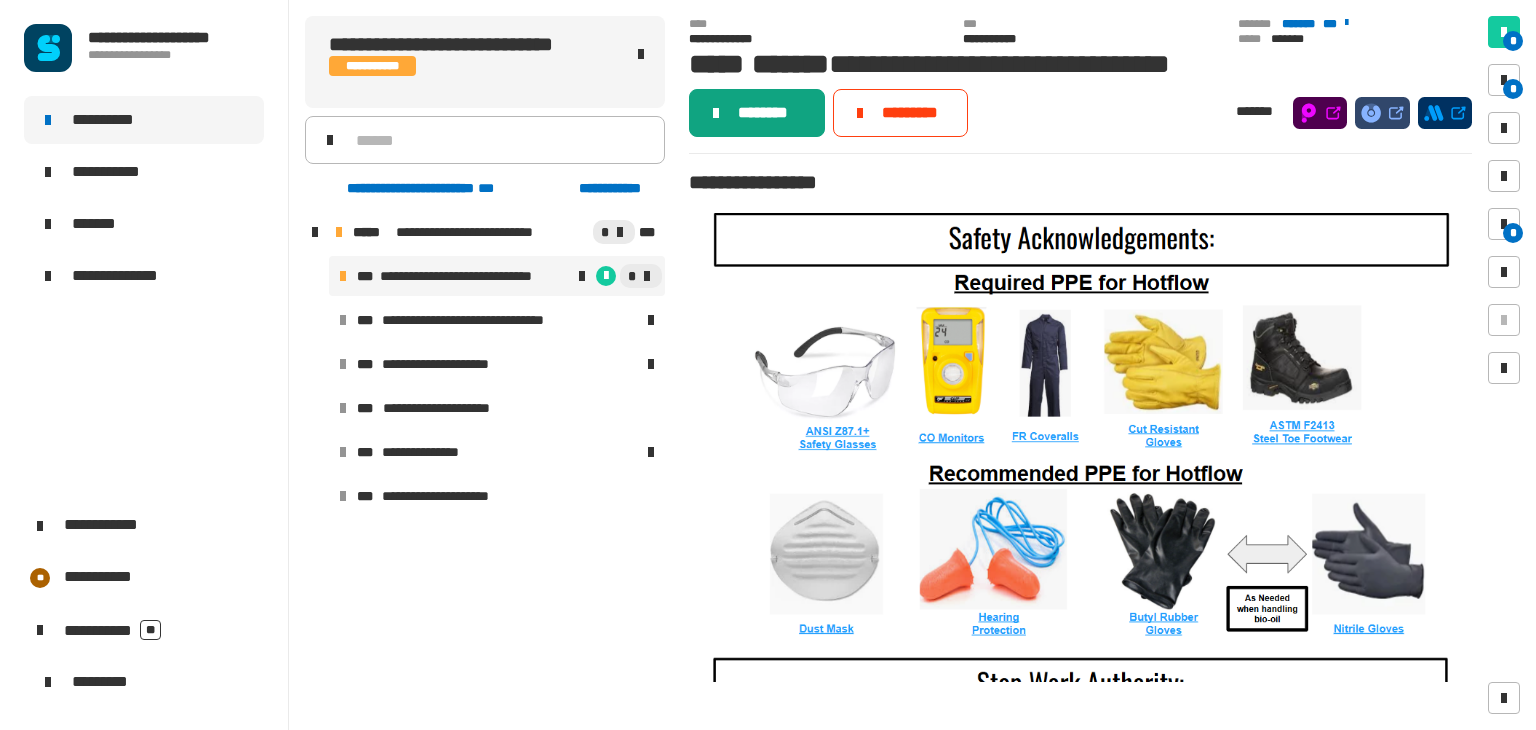 click on "********" 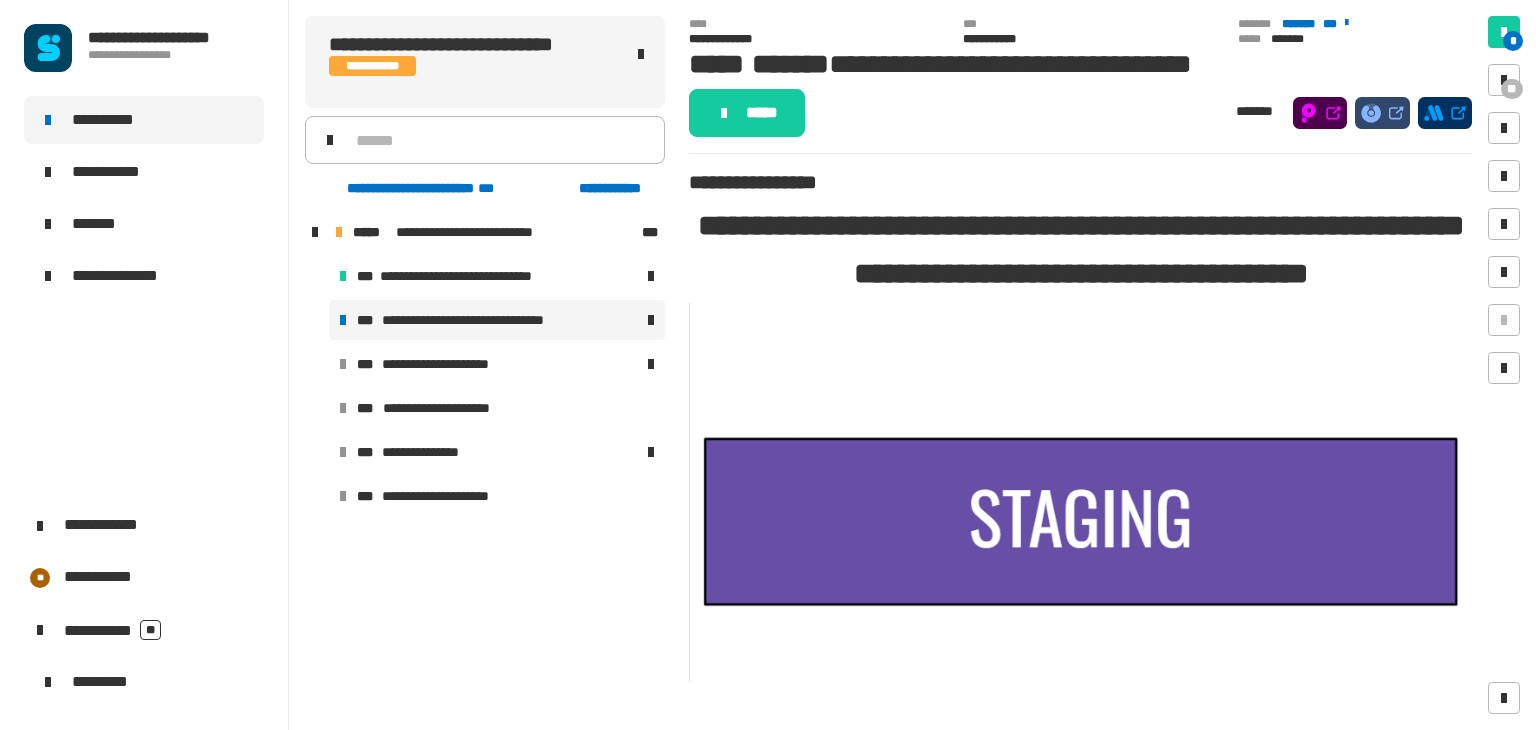 click on "*****" 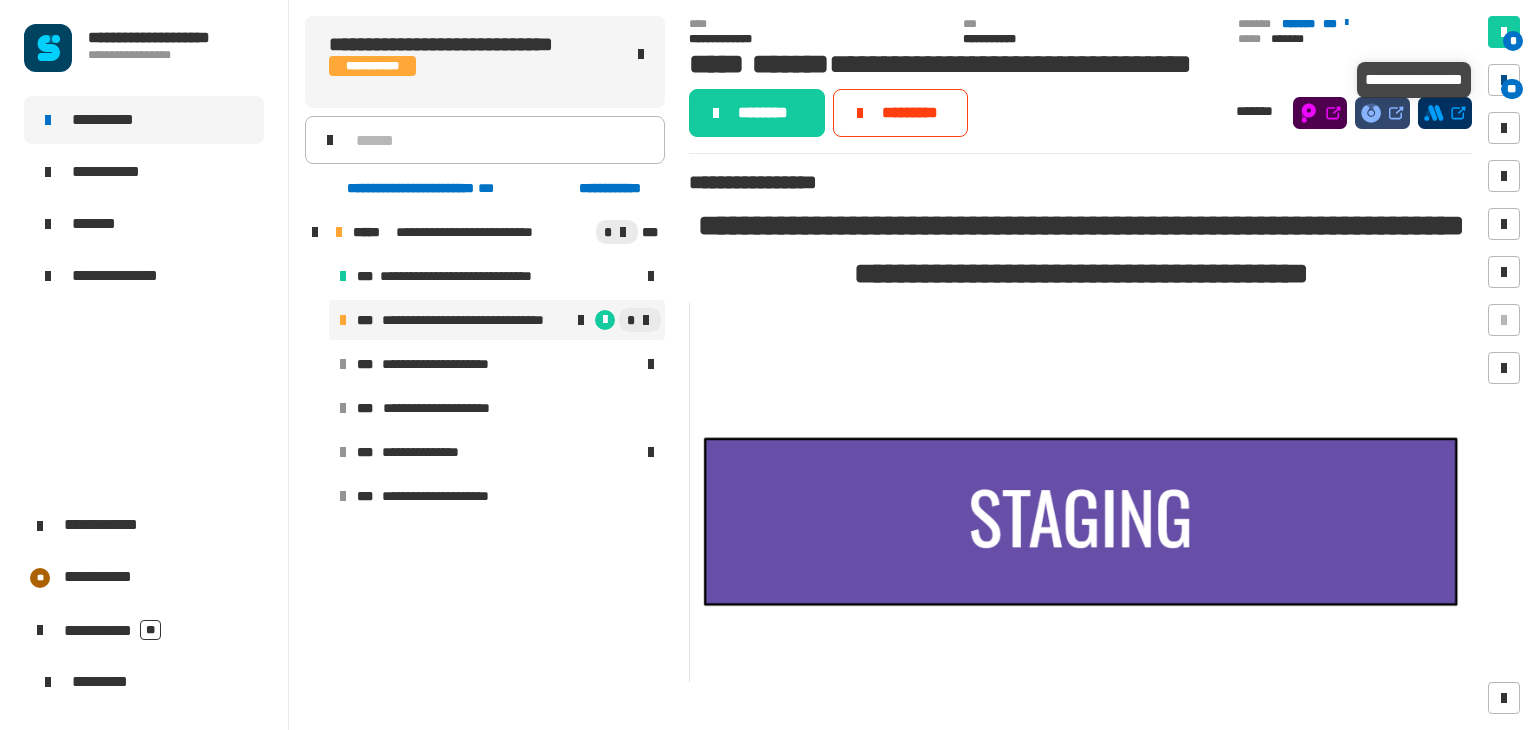 click at bounding box center [1504, 80] 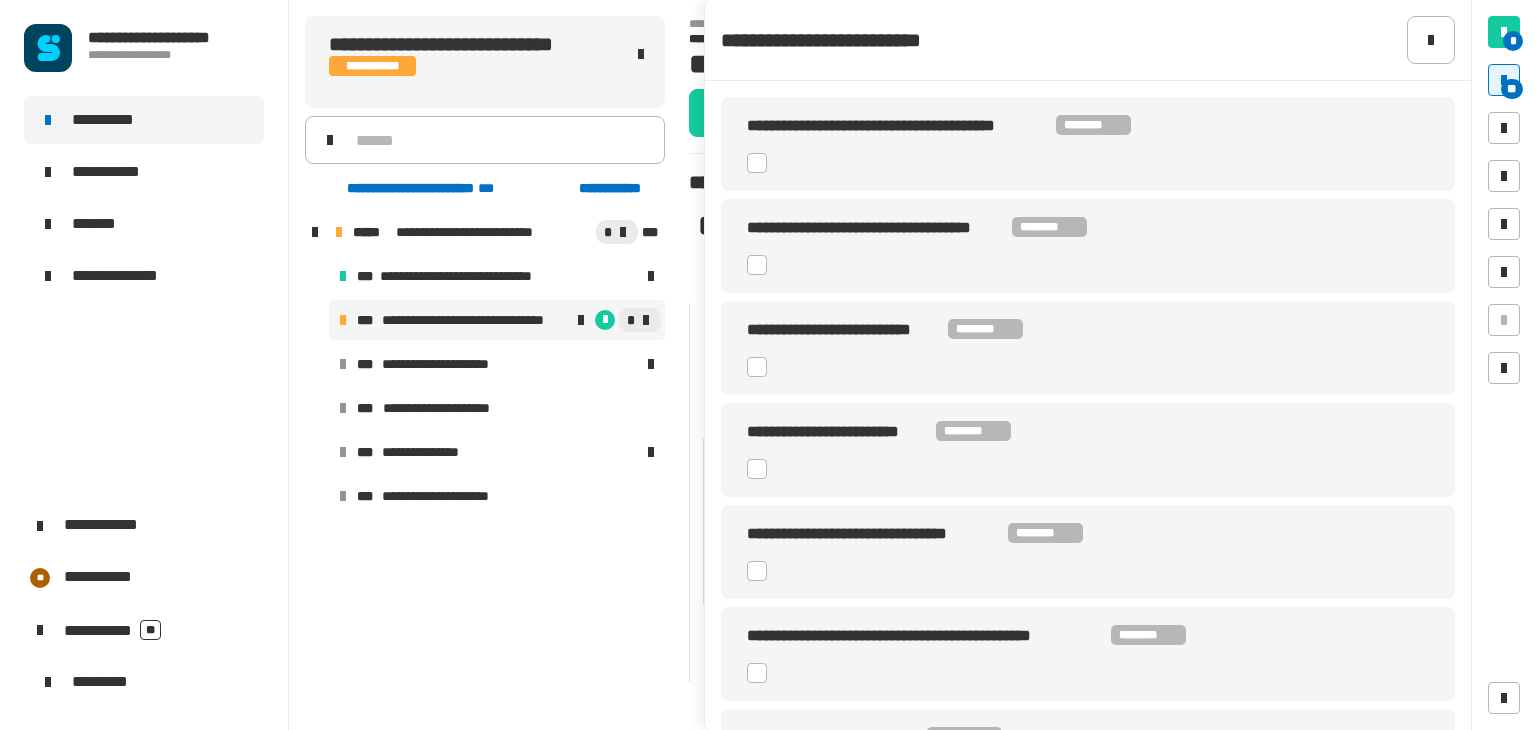 click 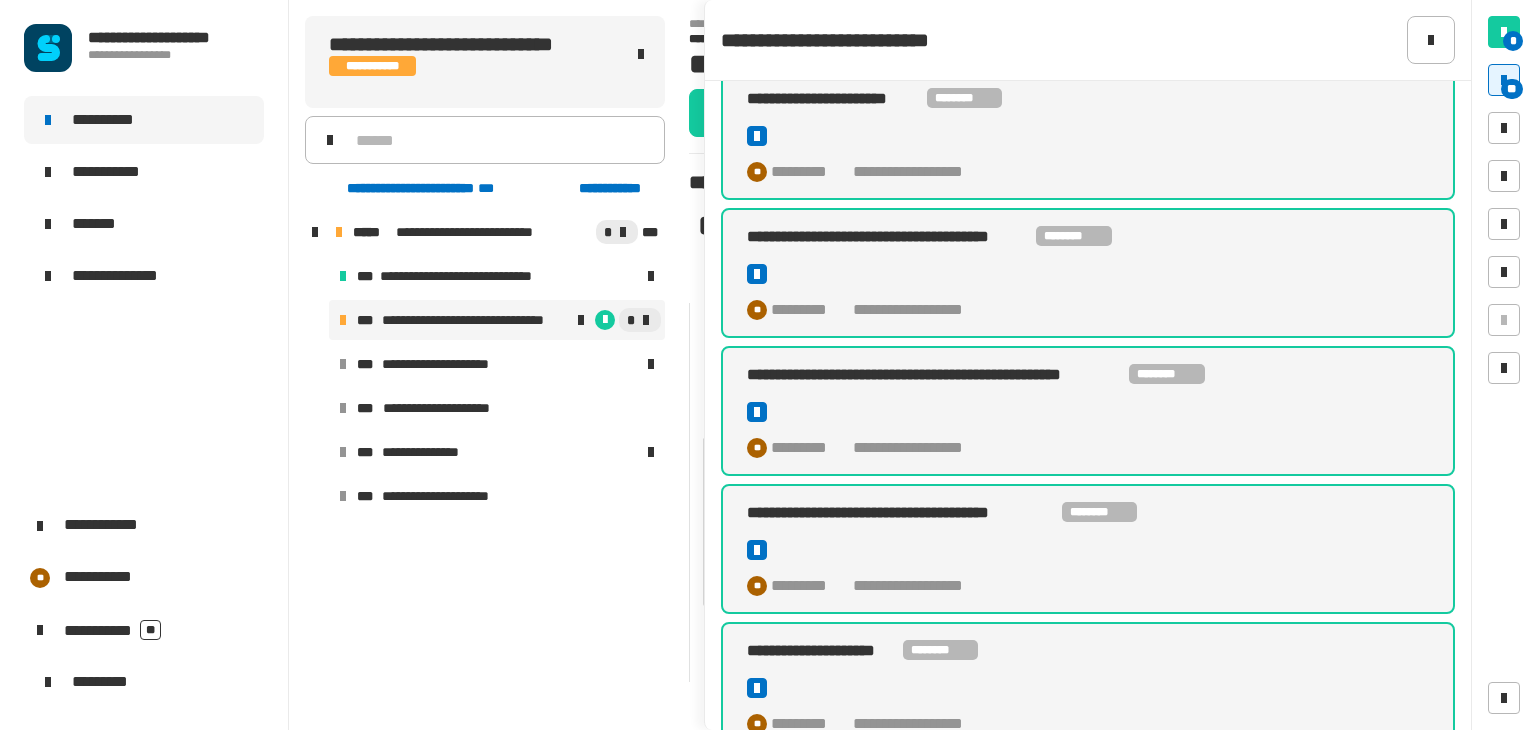 scroll, scrollTop: 1230, scrollLeft: 0, axis: vertical 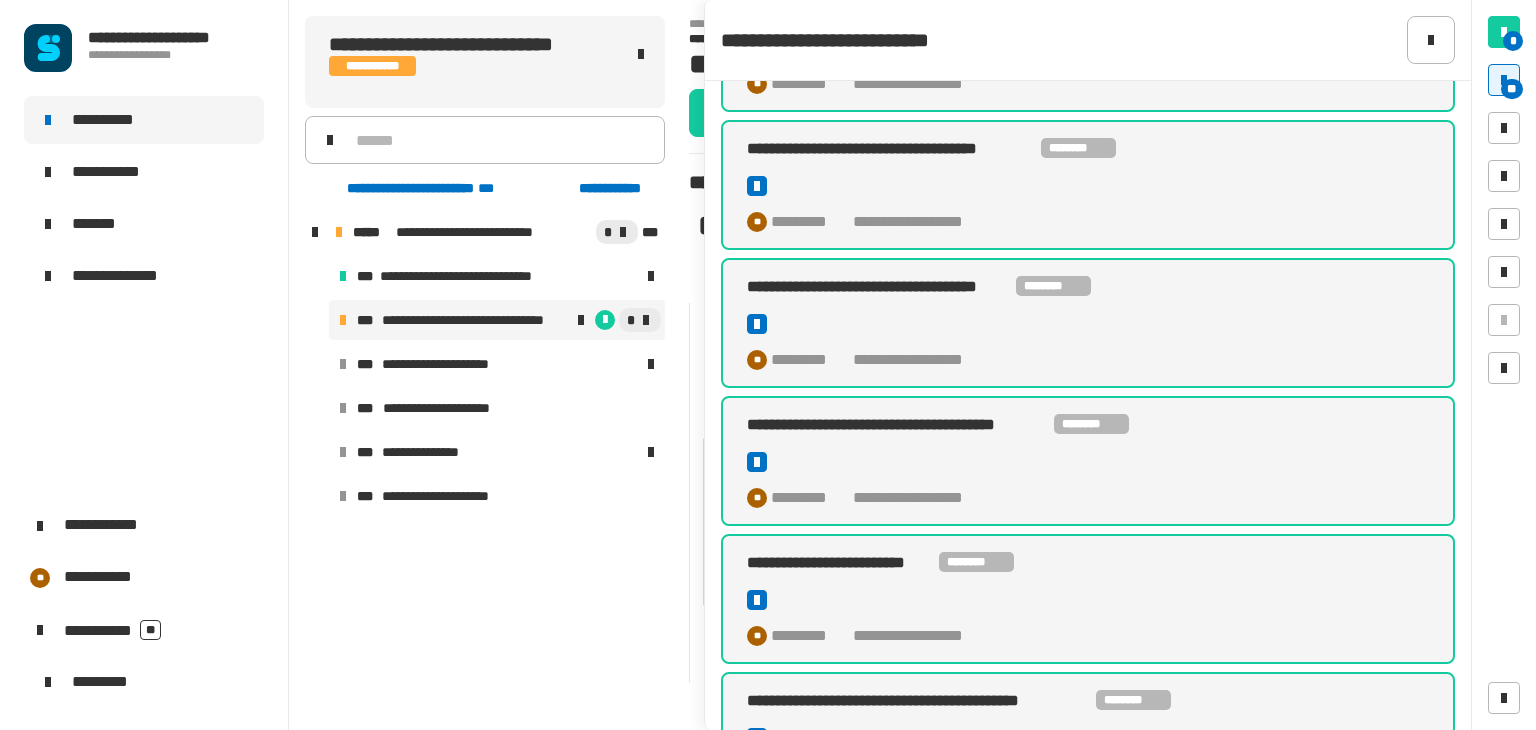 click on "* **" 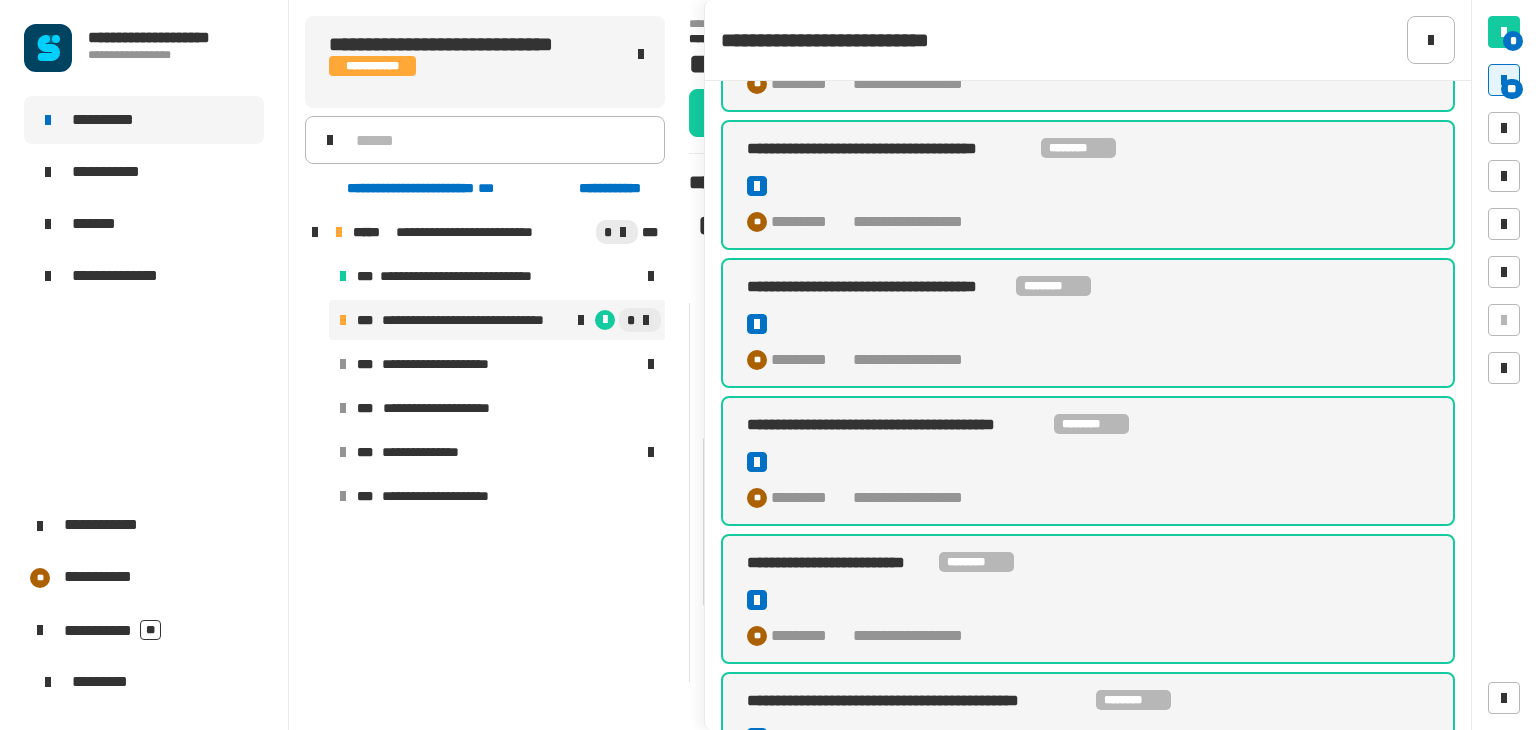 scroll, scrollTop: 2515, scrollLeft: 0, axis: vertical 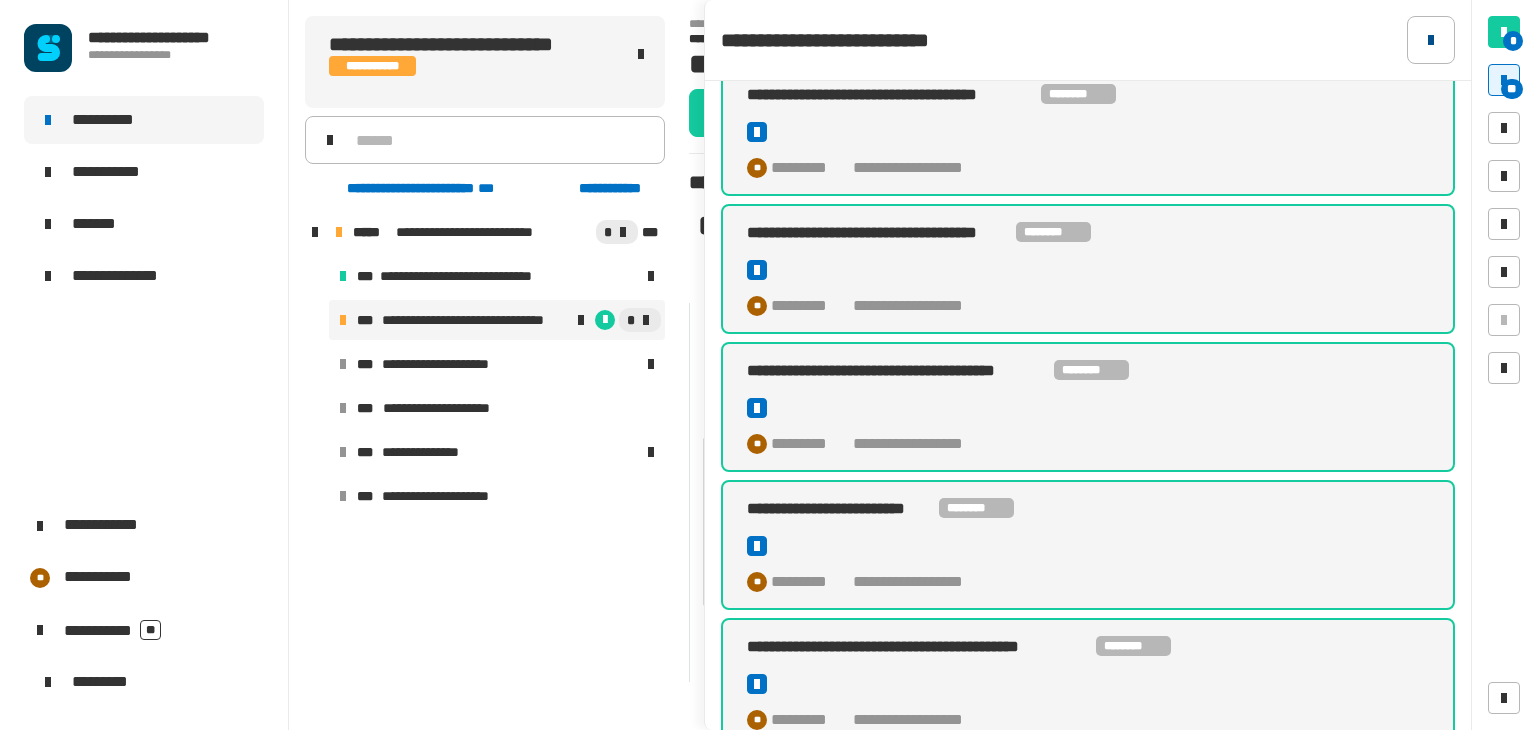 click 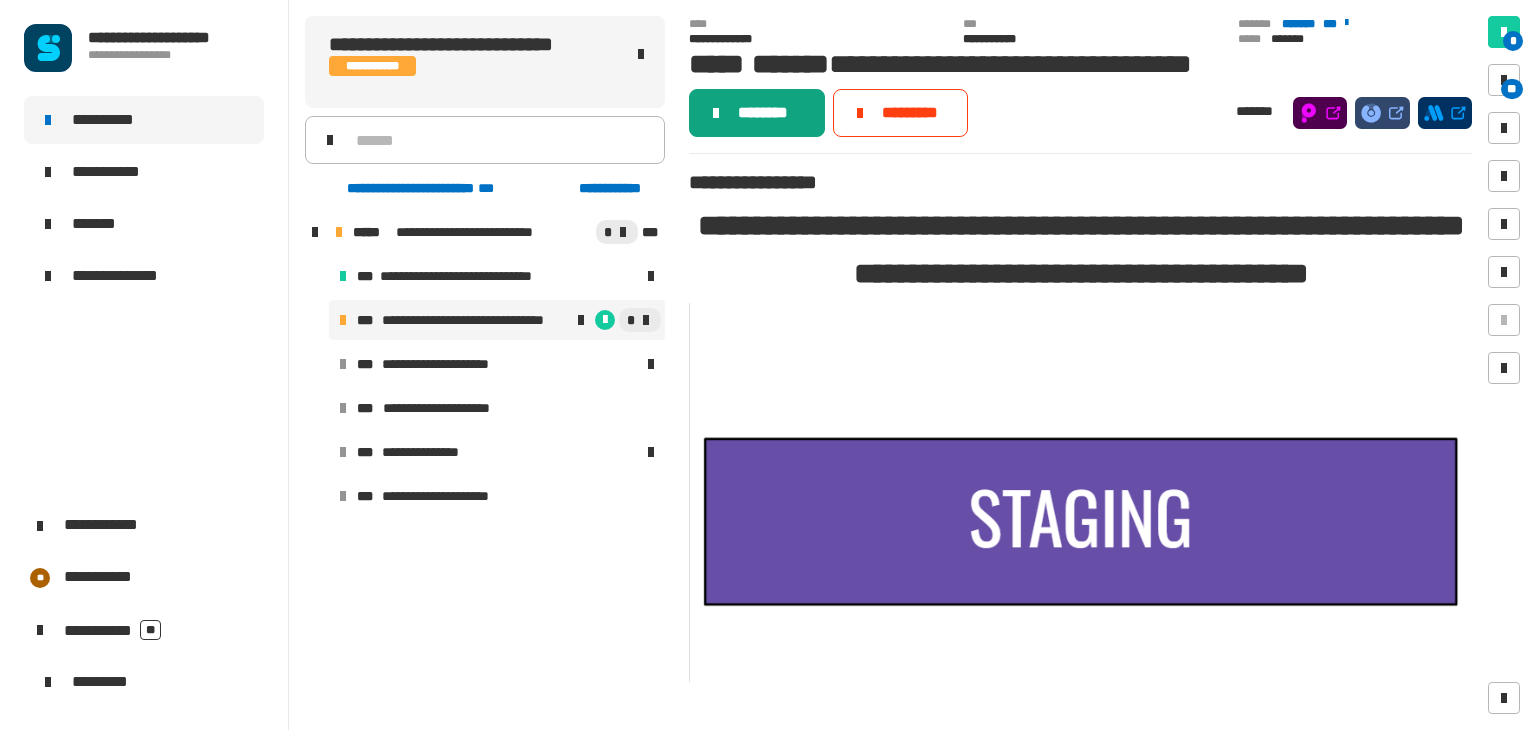 click on "********" 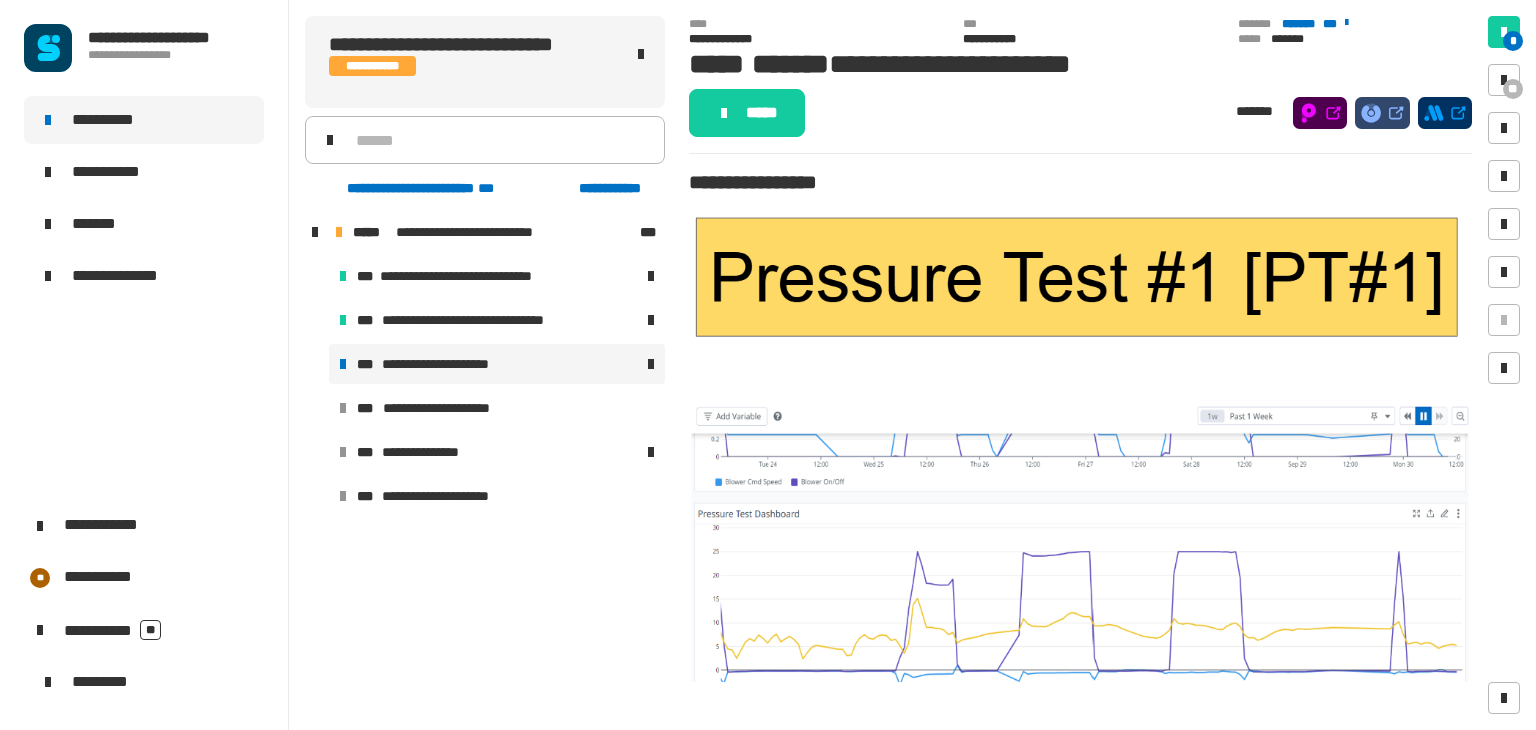 click on "*****" 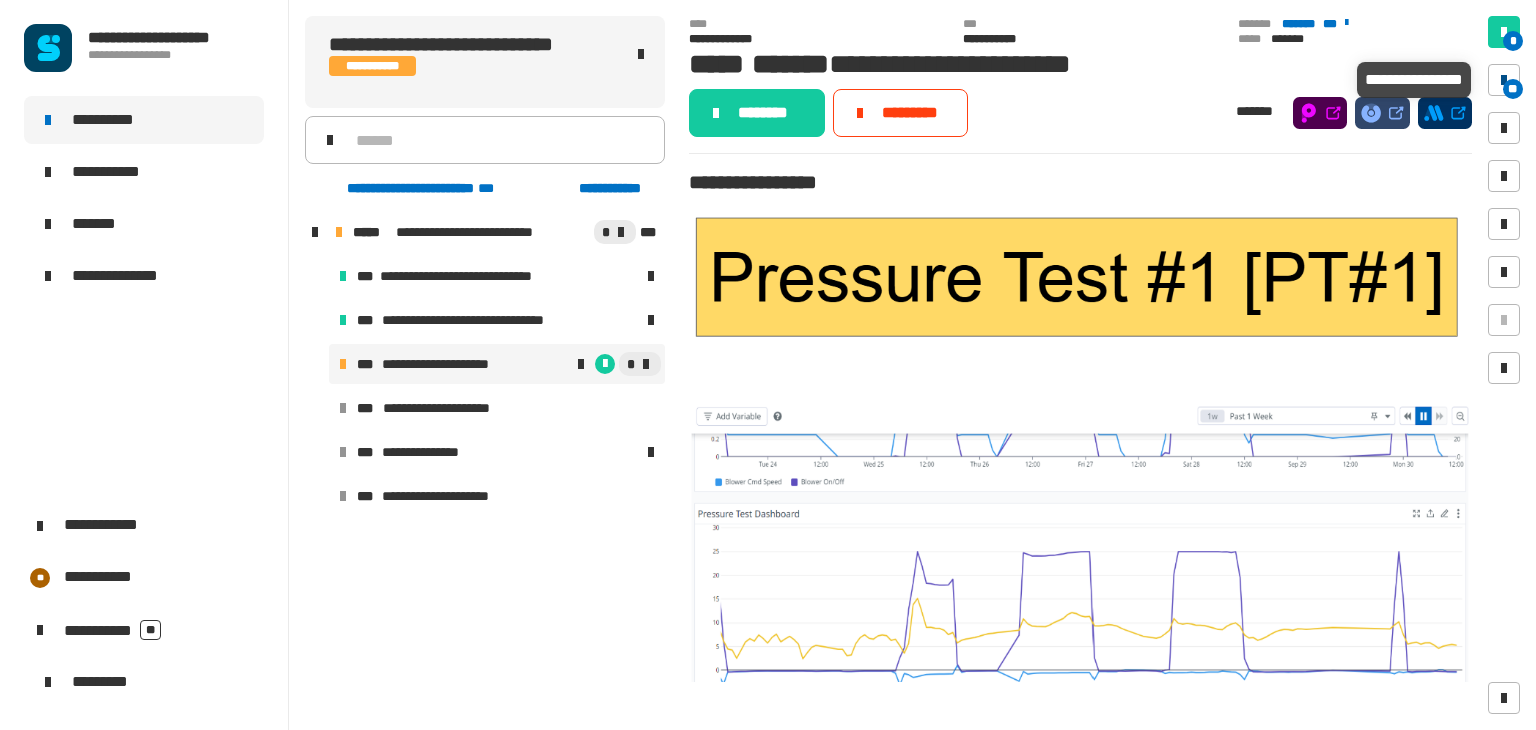 click on "**" at bounding box center [1513, 89] 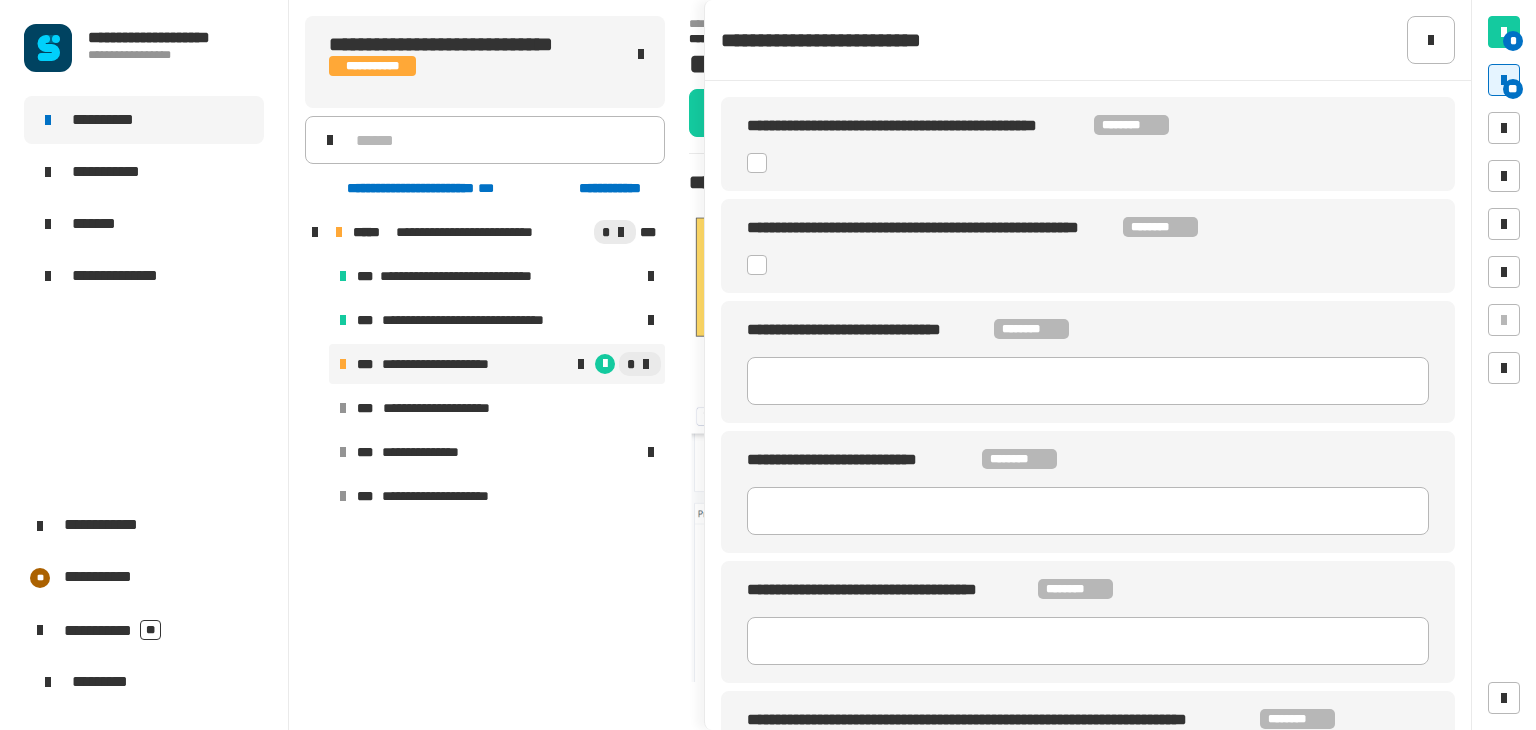 click 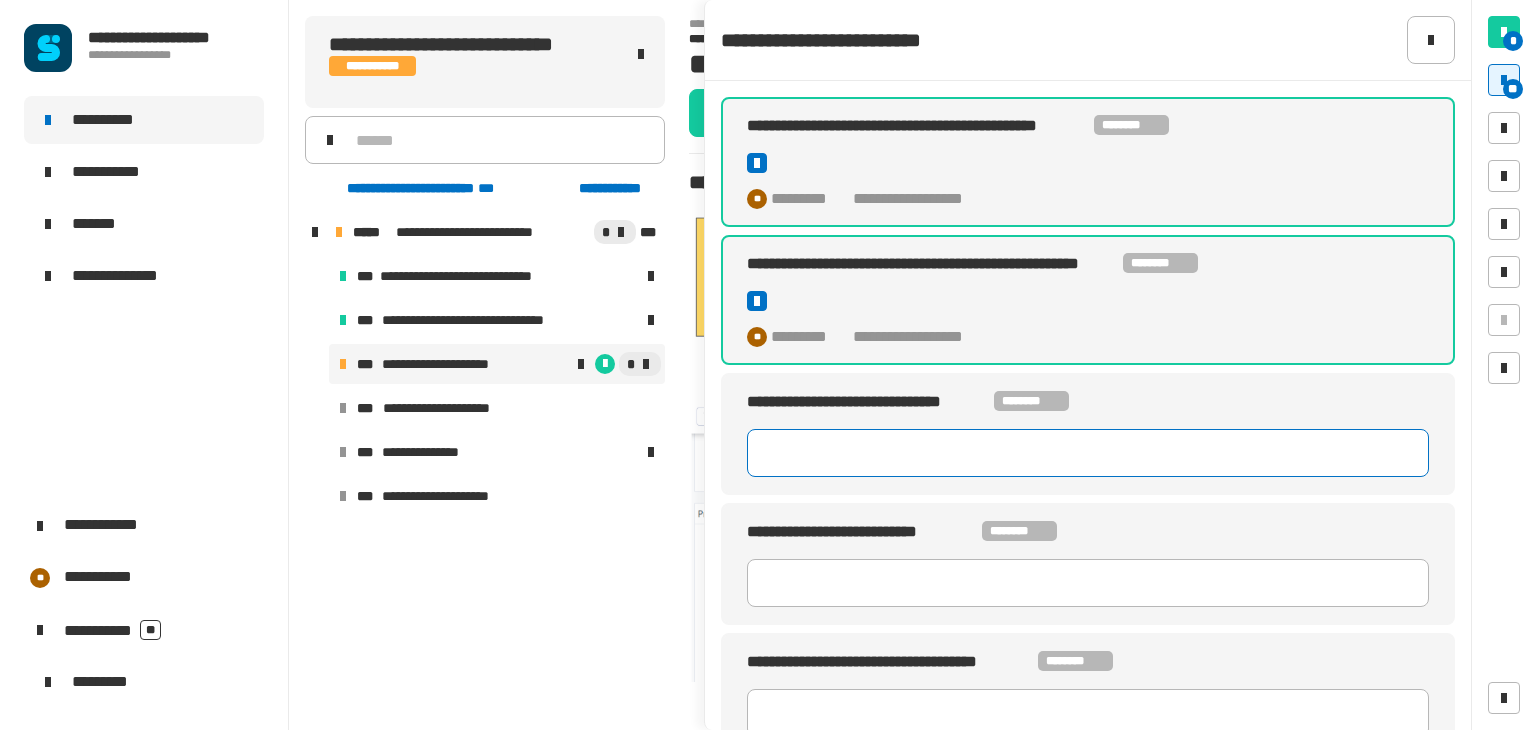 click 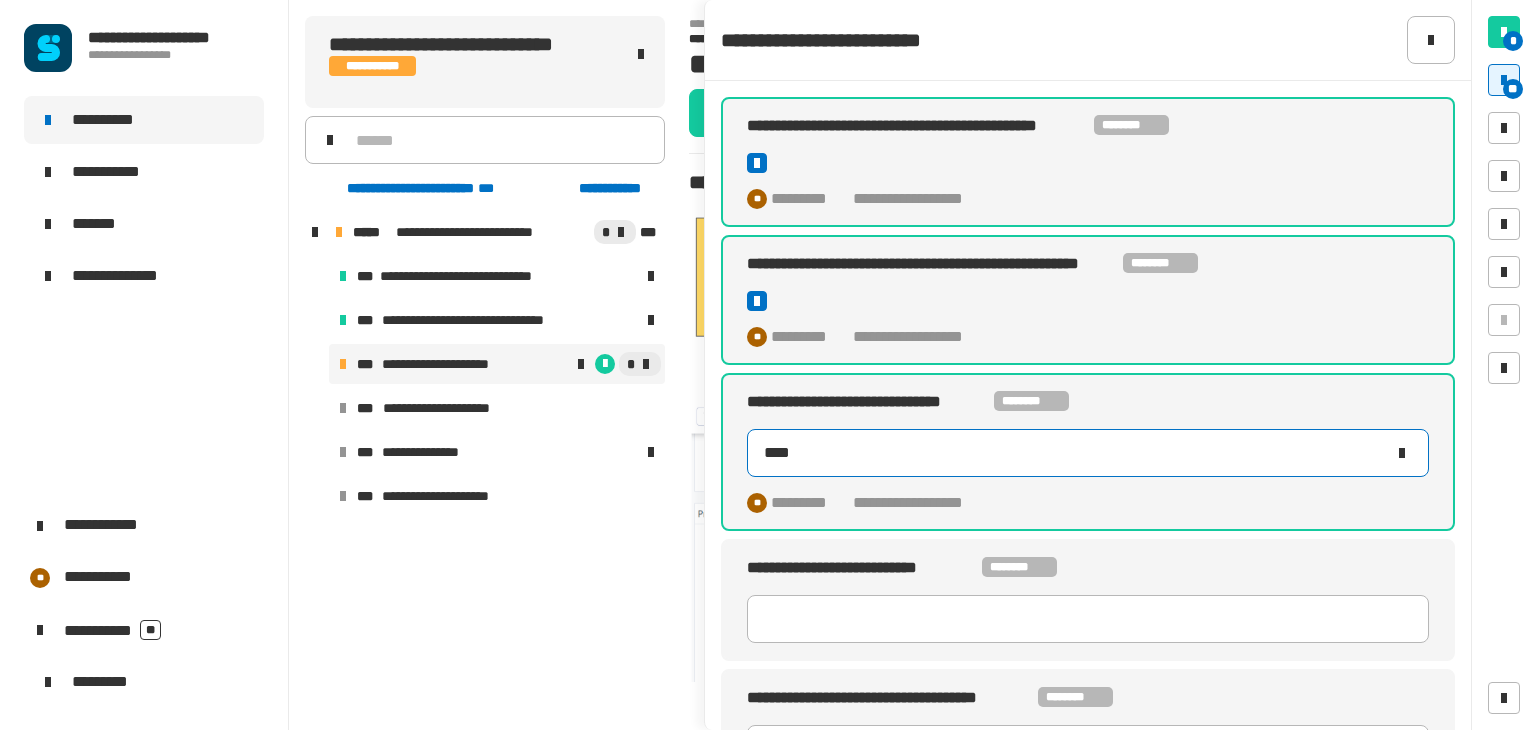 type on "*****" 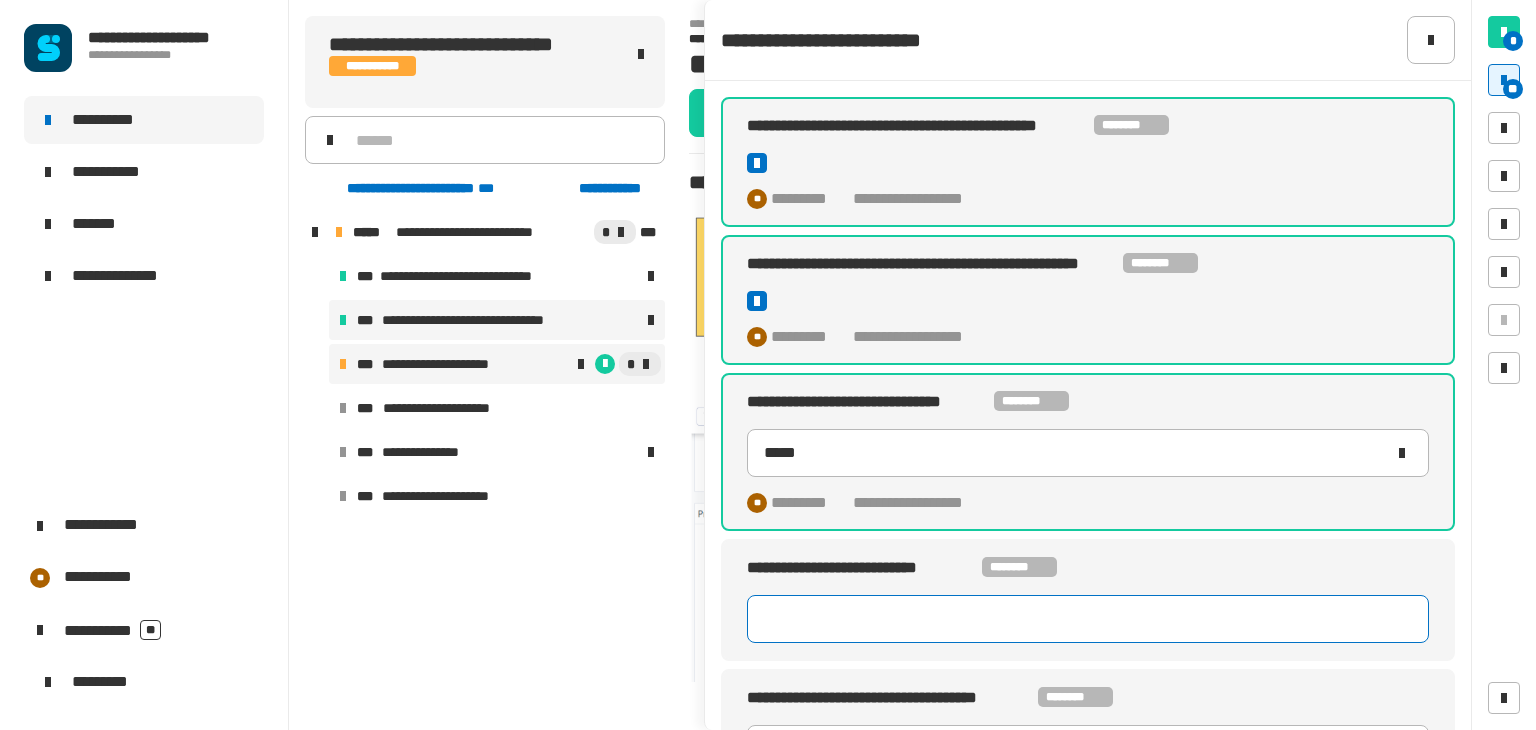 type on "**" 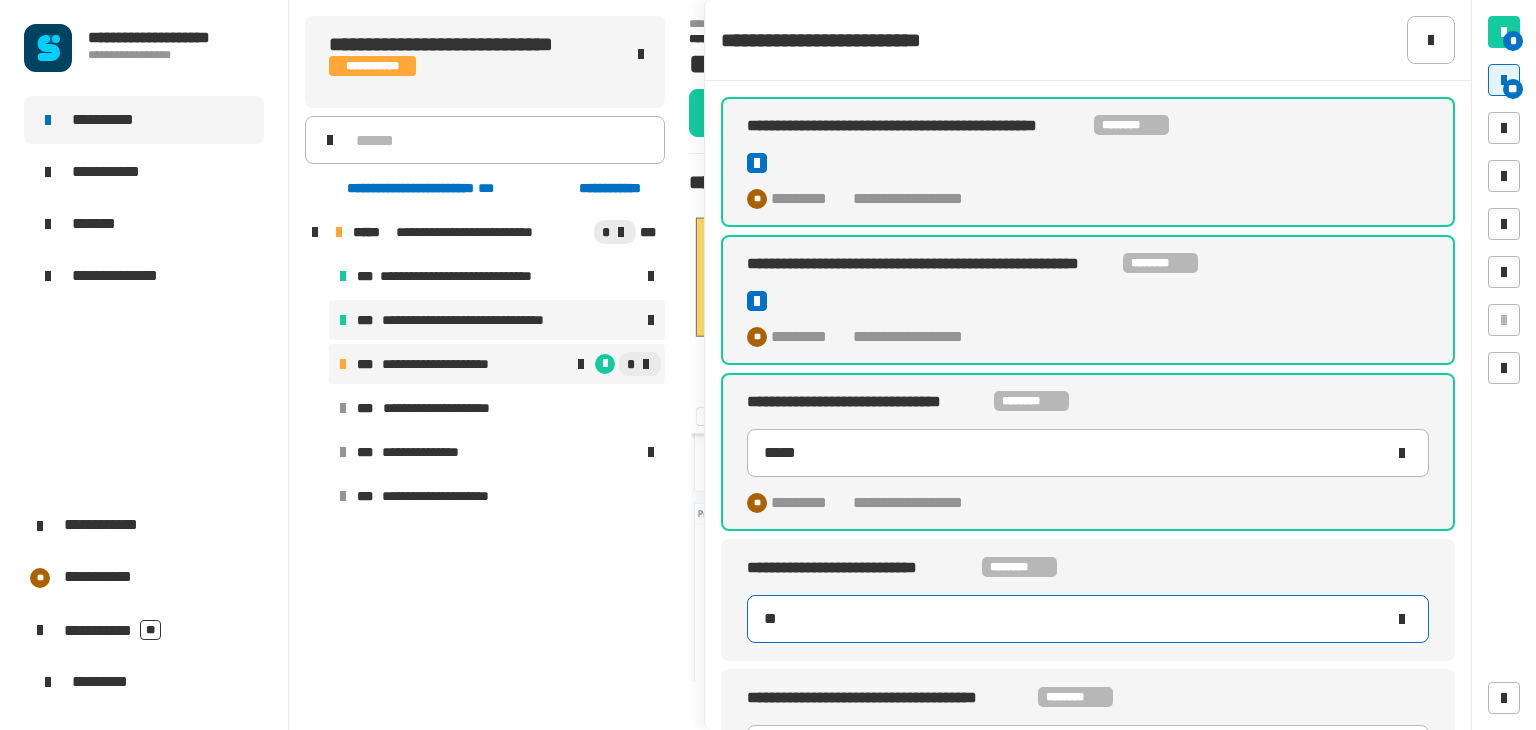 type on "*****" 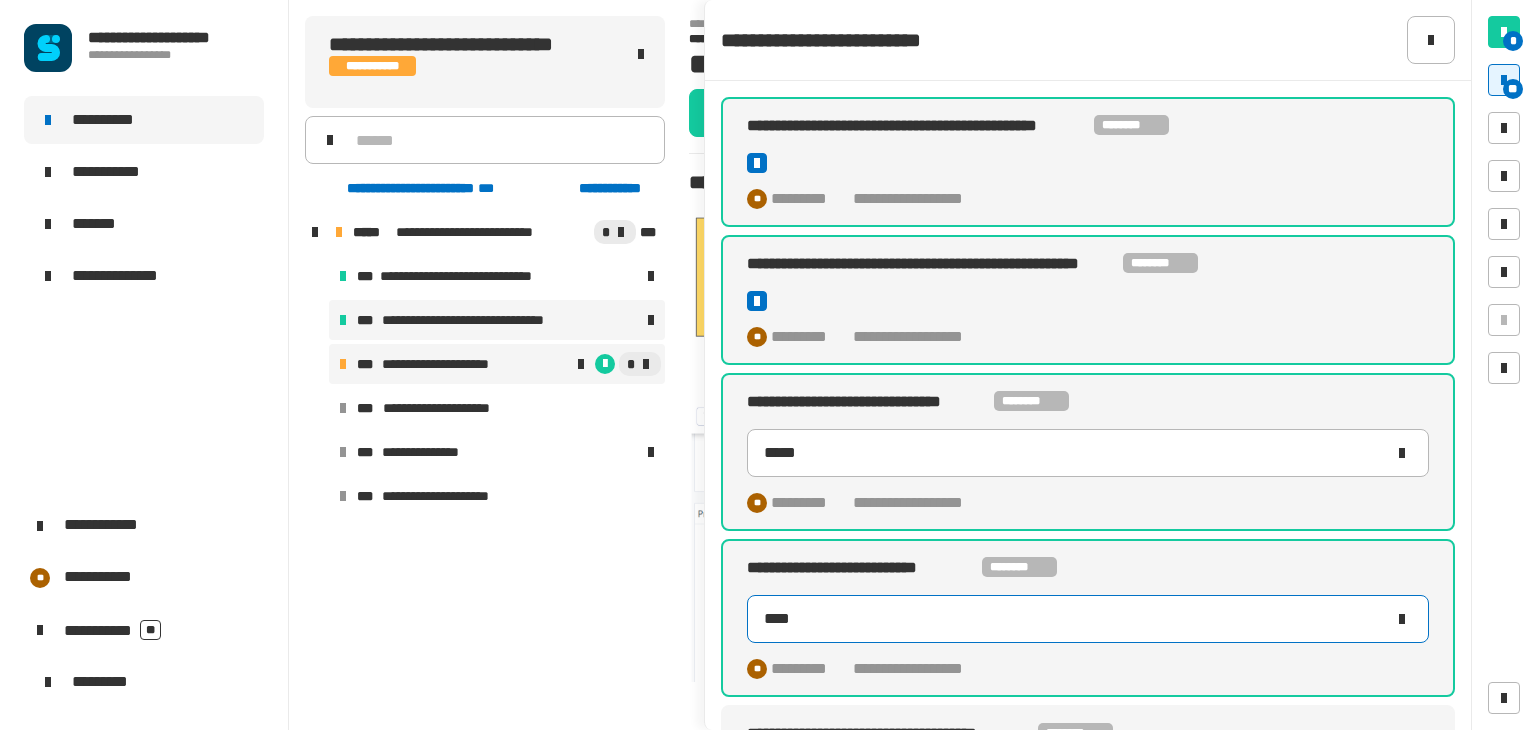 type on "*****" 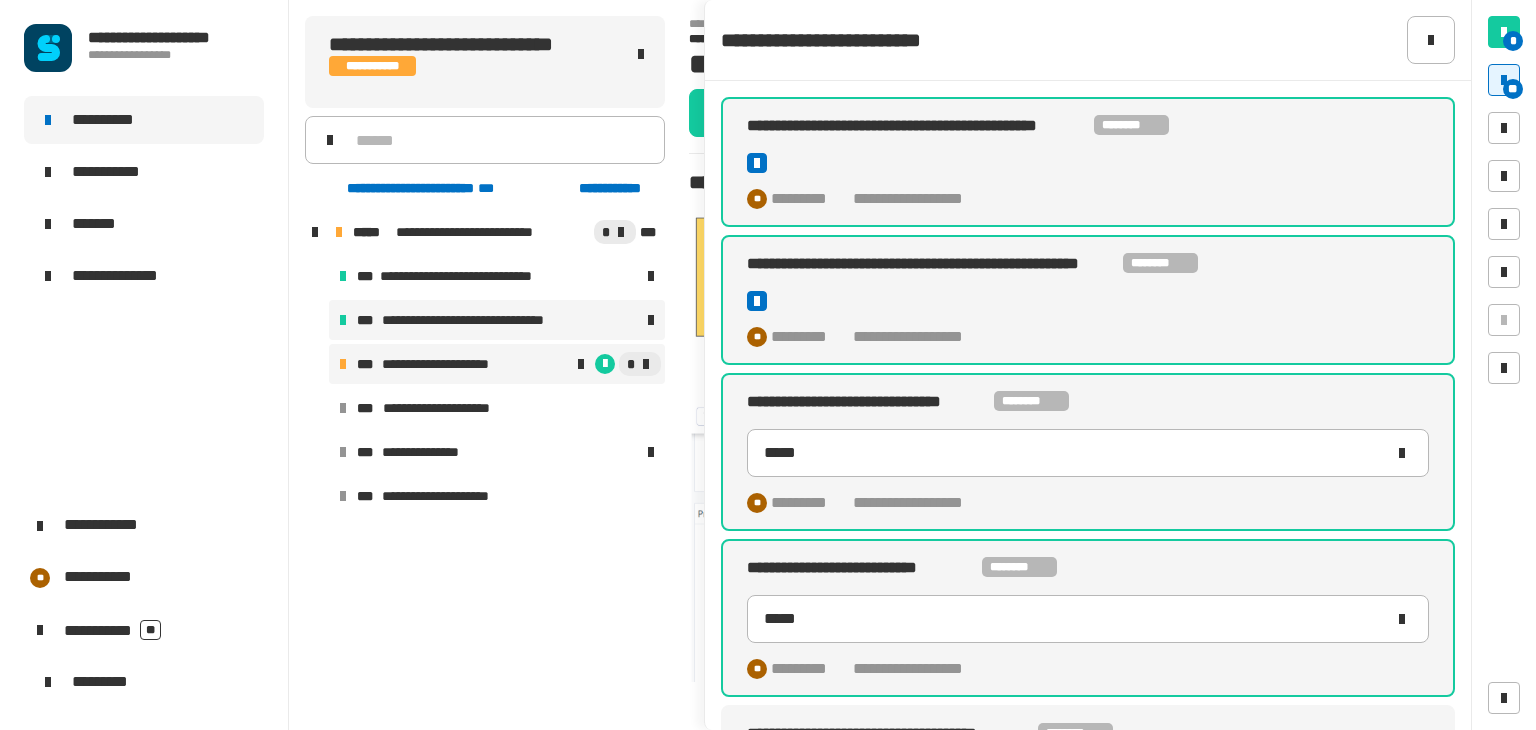 type 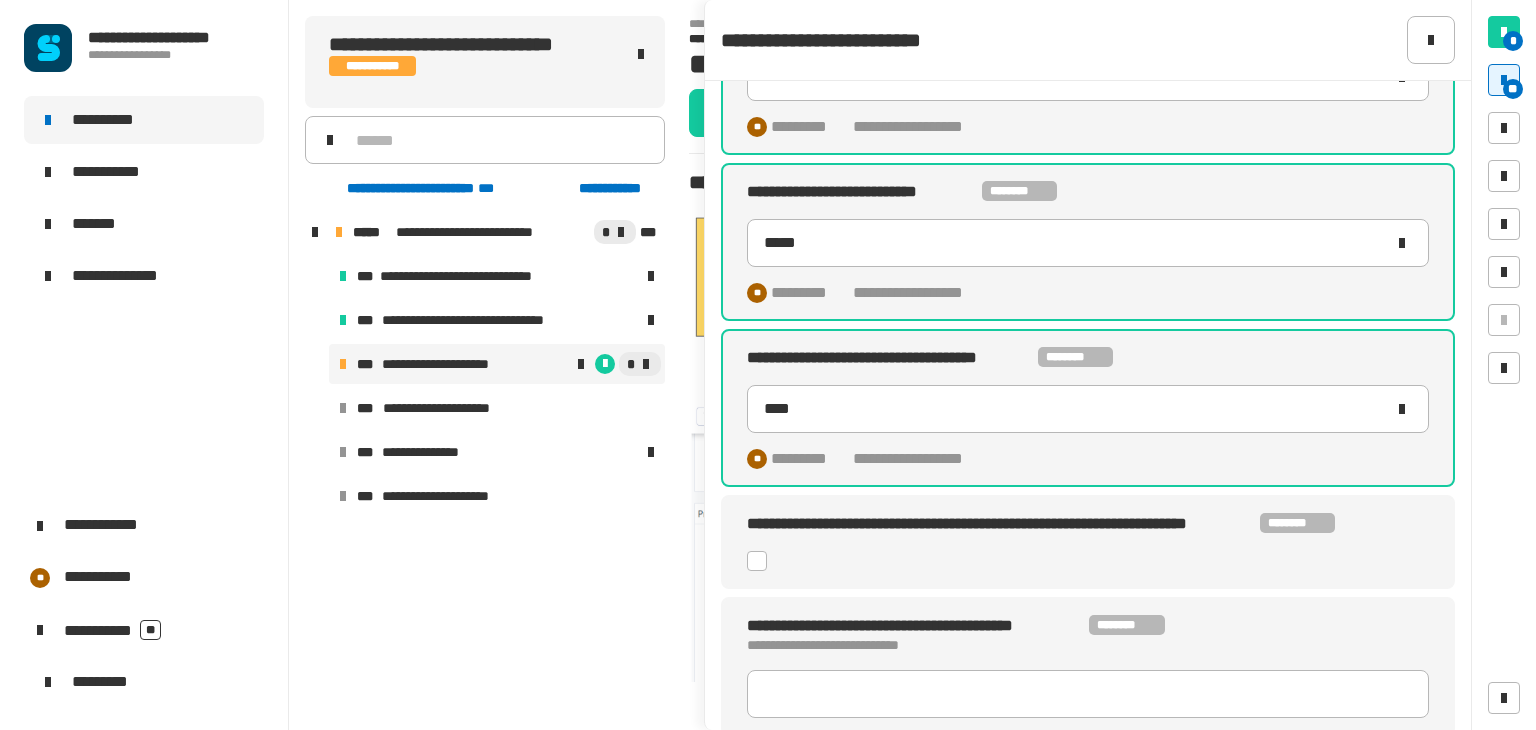 click 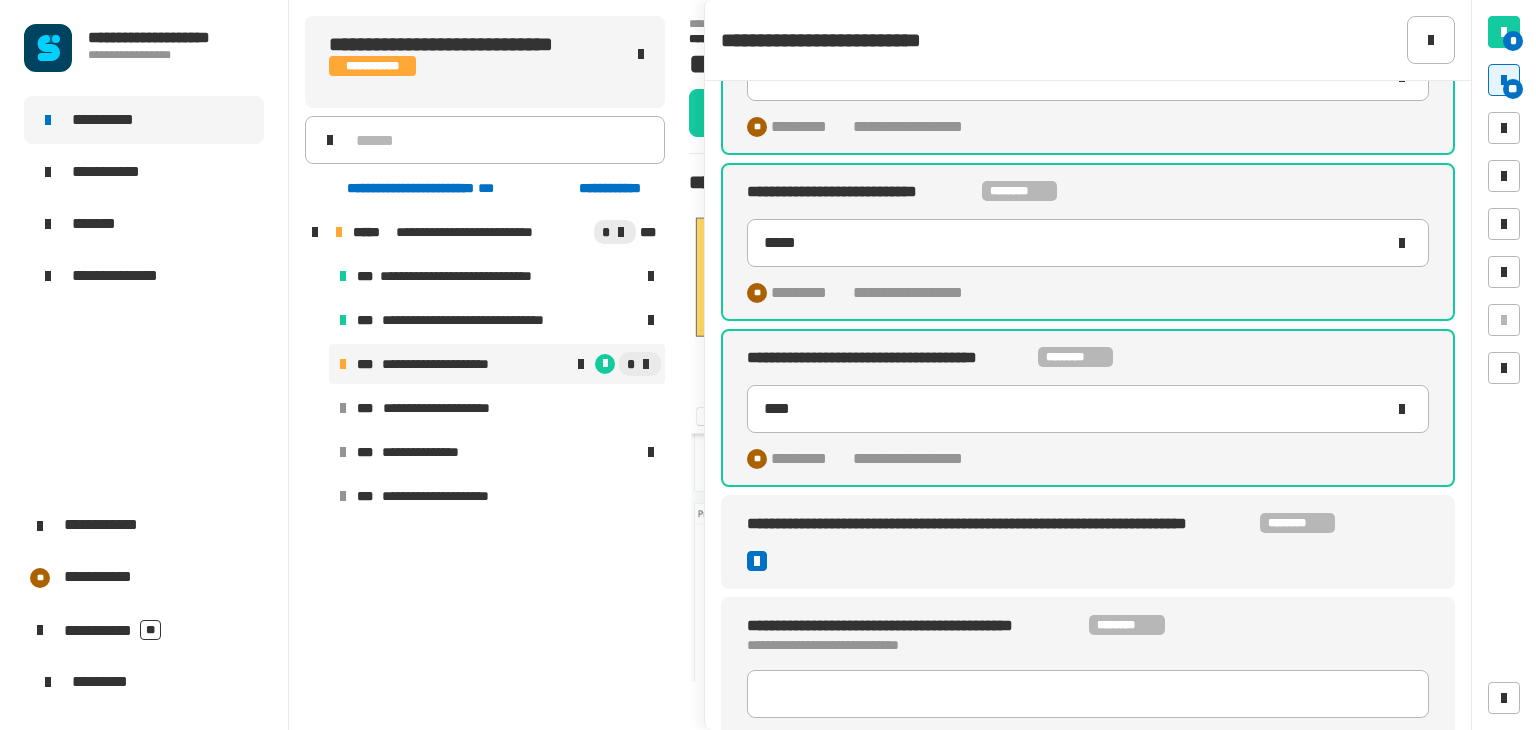 type on "****" 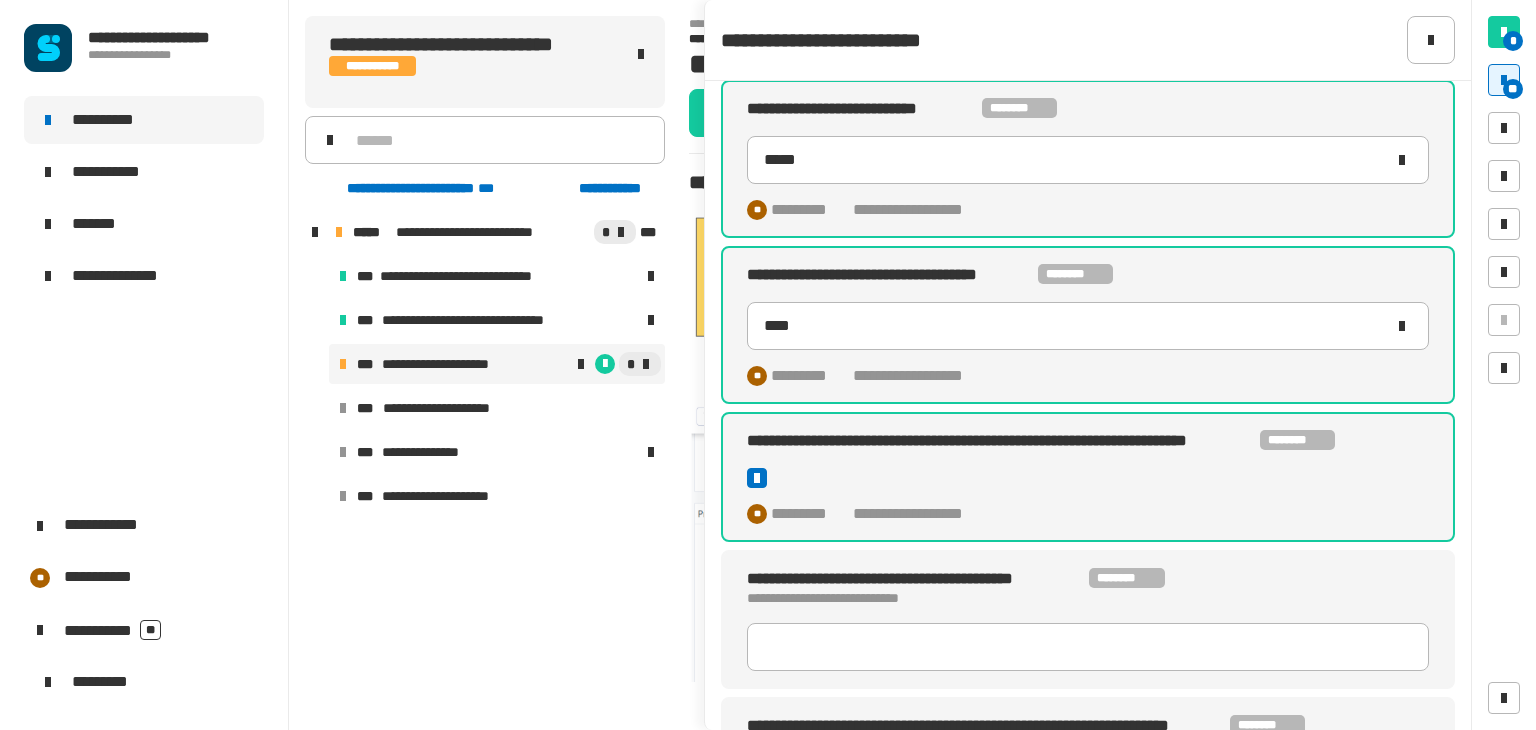 scroll, scrollTop: 460, scrollLeft: 0, axis: vertical 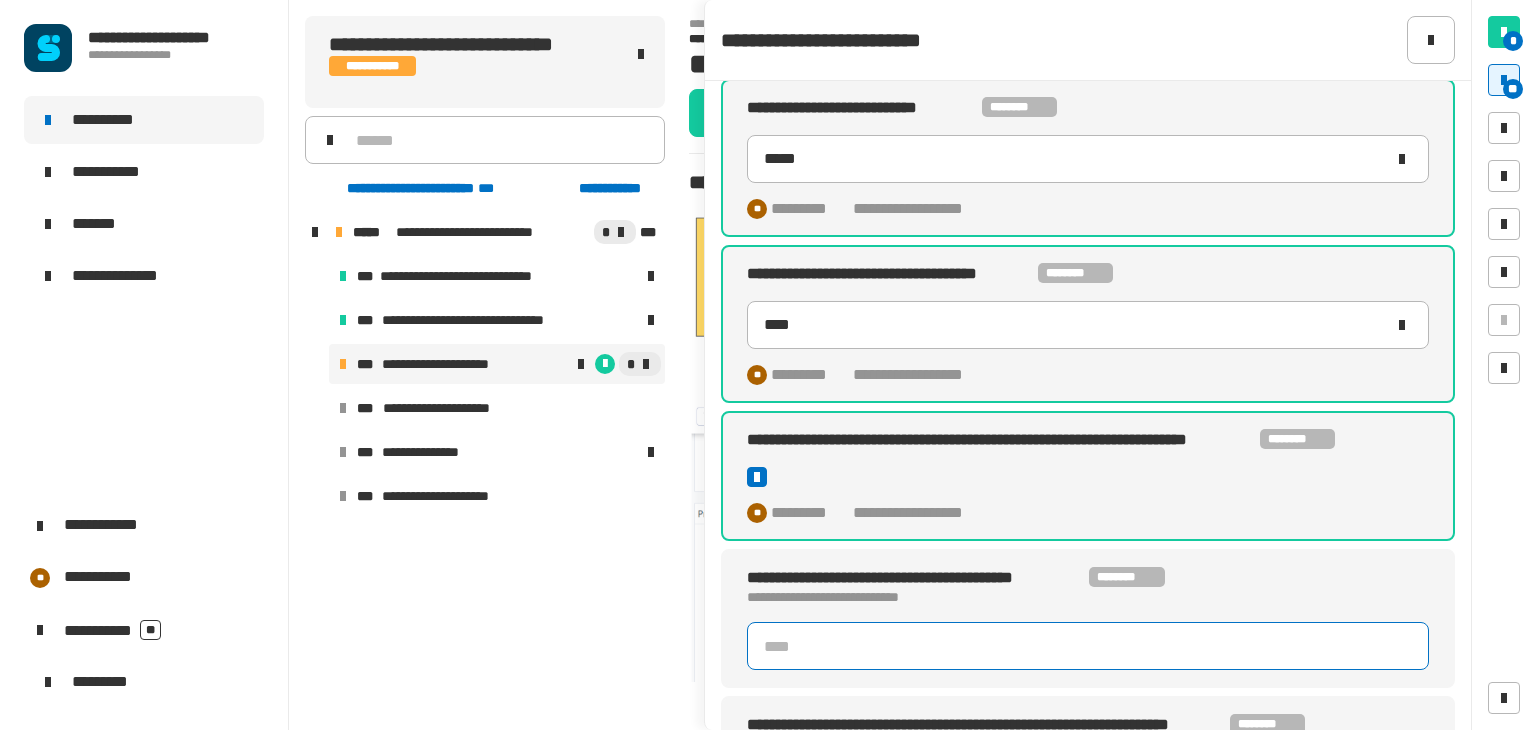 click 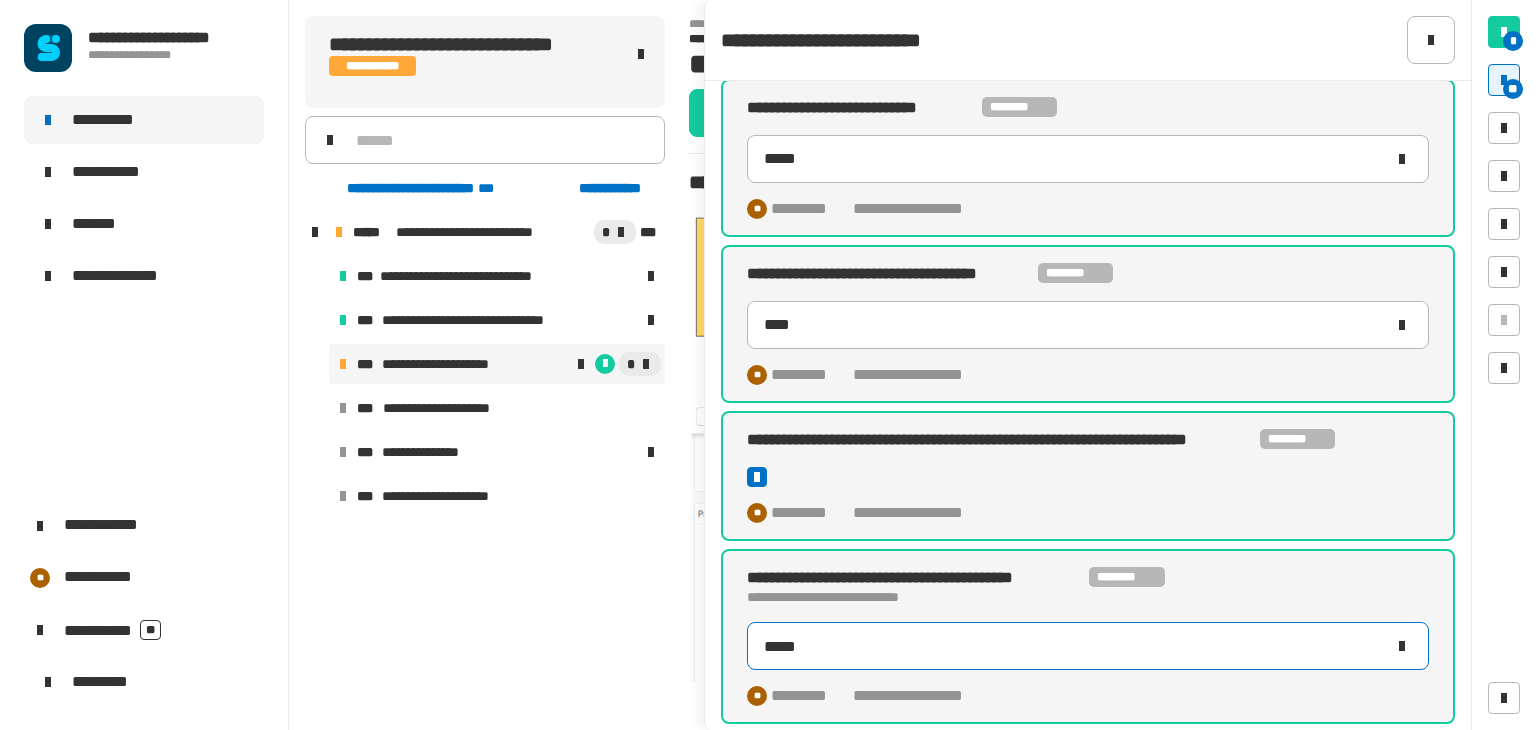 scroll, scrollTop: 847, scrollLeft: 0, axis: vertical 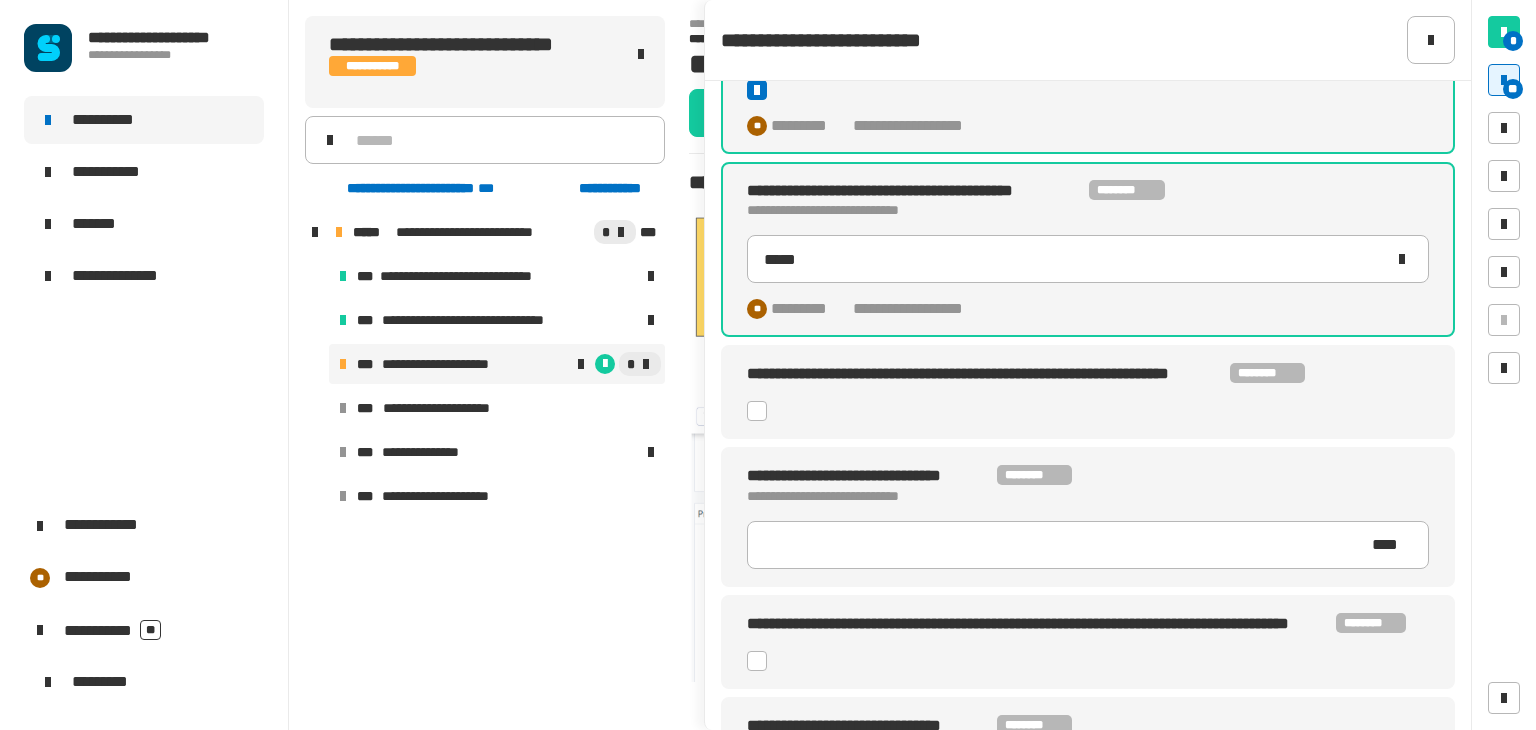 click 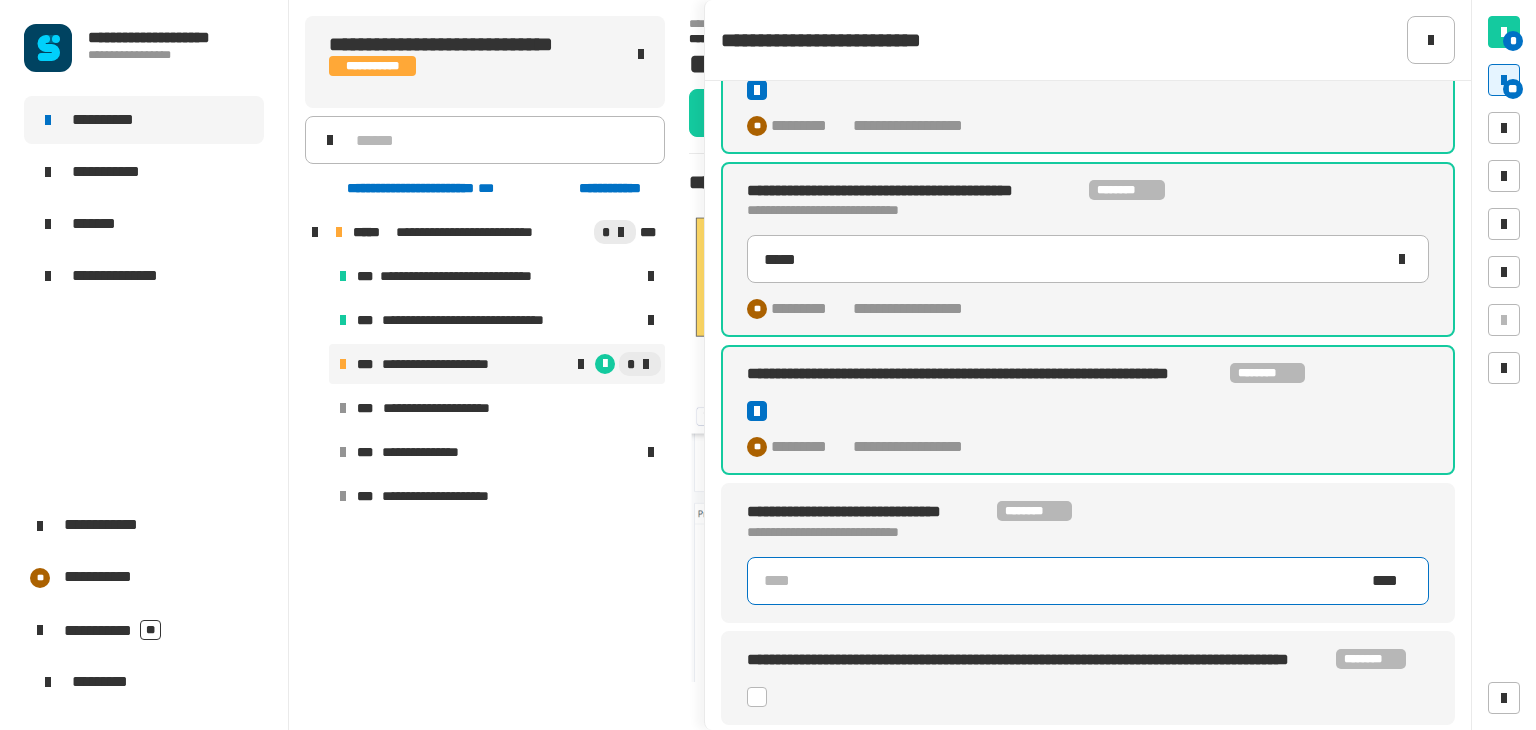 click 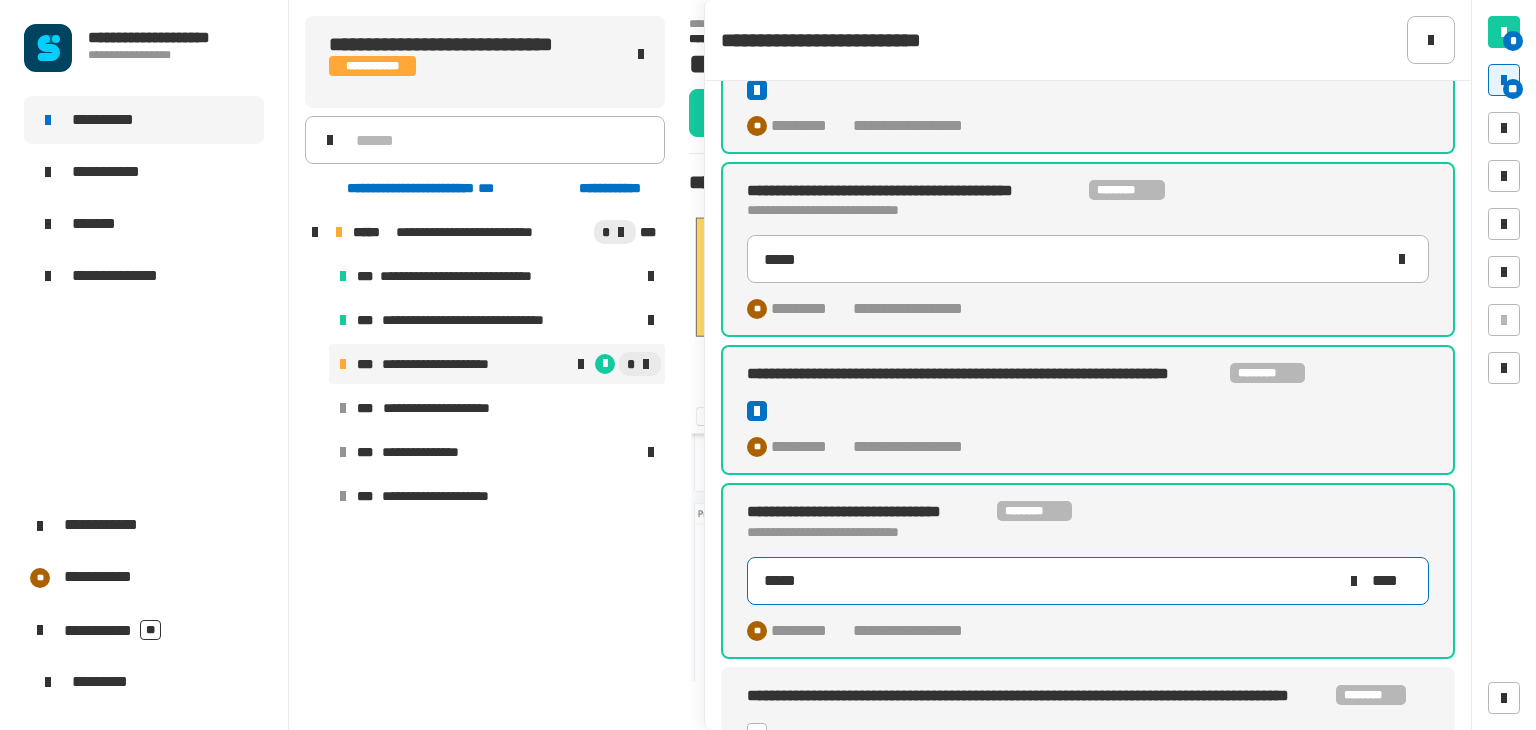 scroll, scrollTop: 852, scrollLeft: 0, axis: vertical 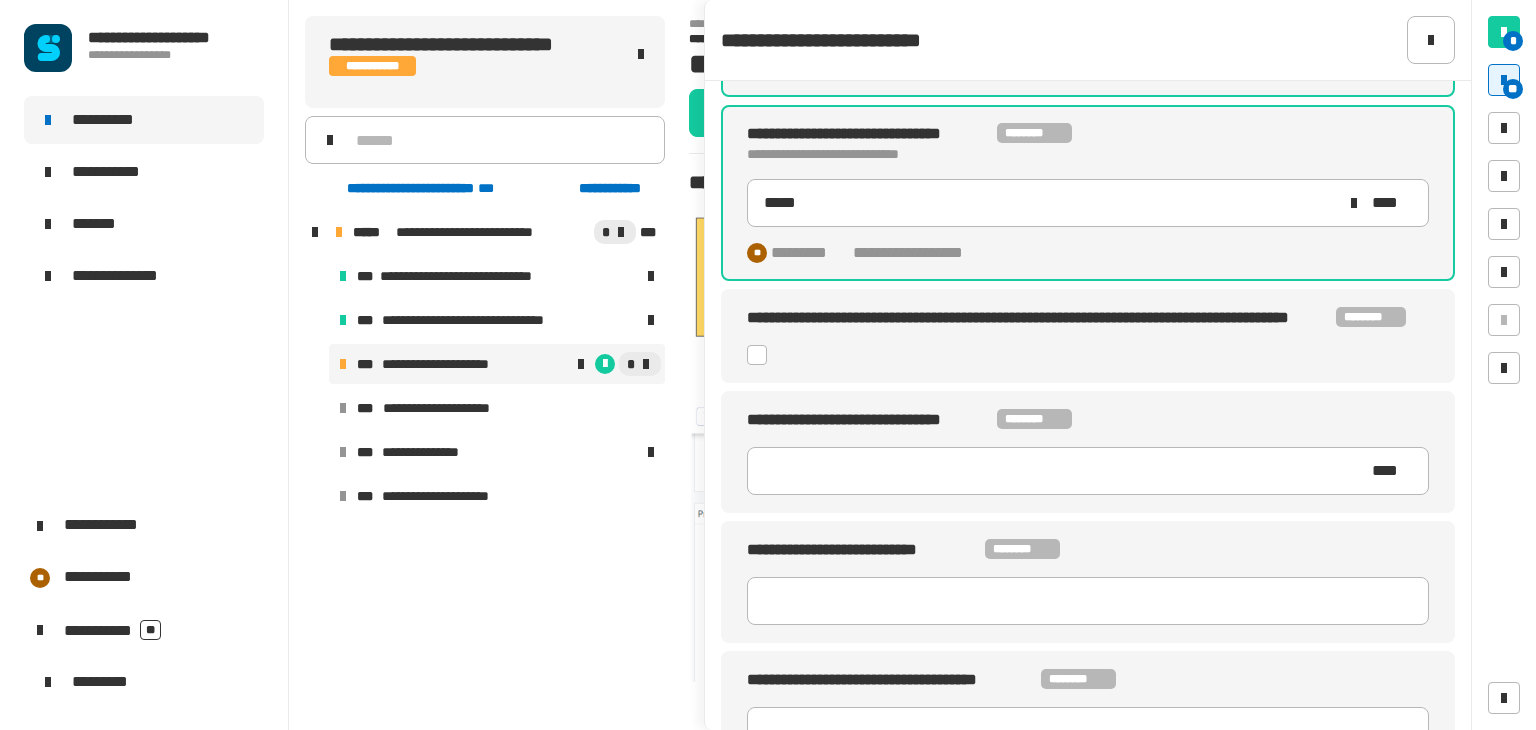 click 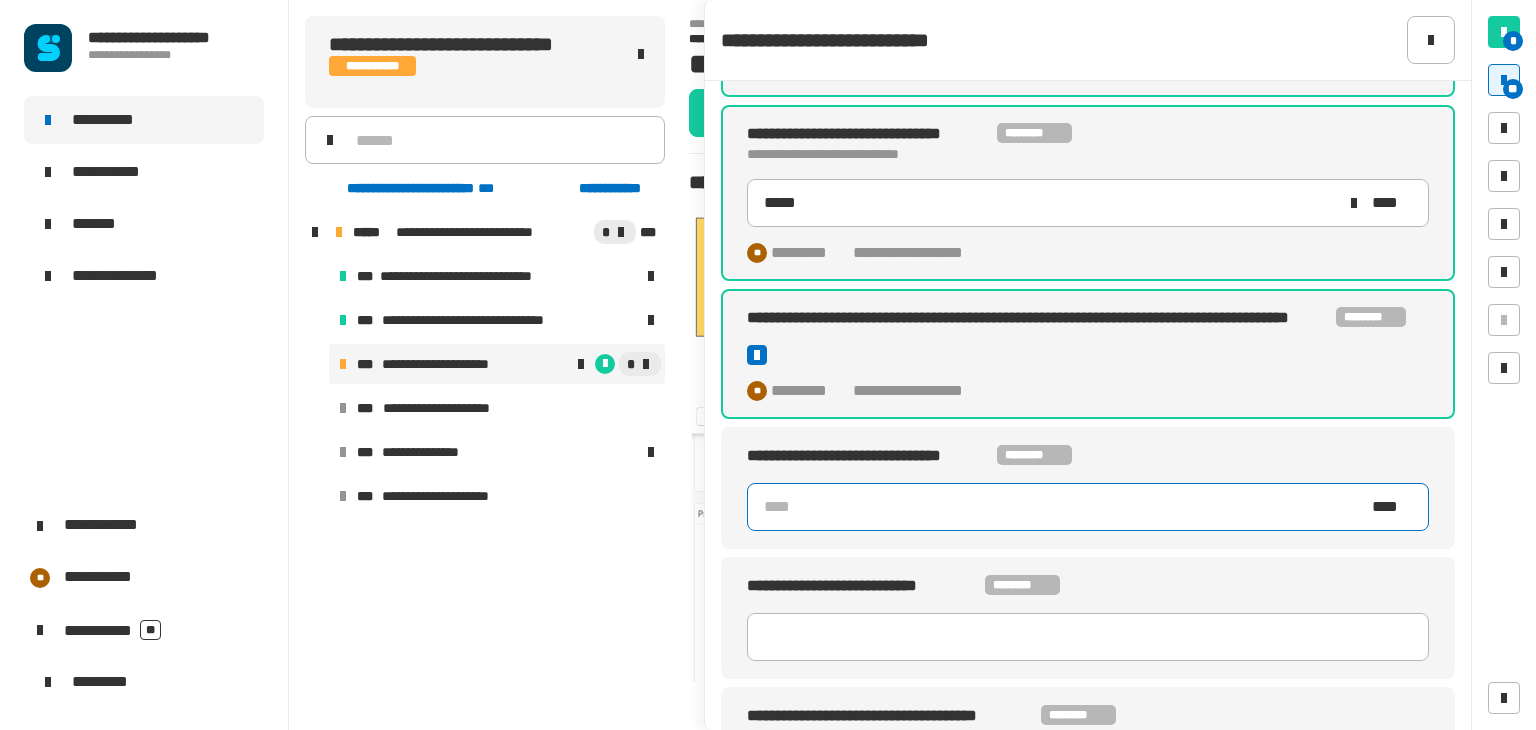 click 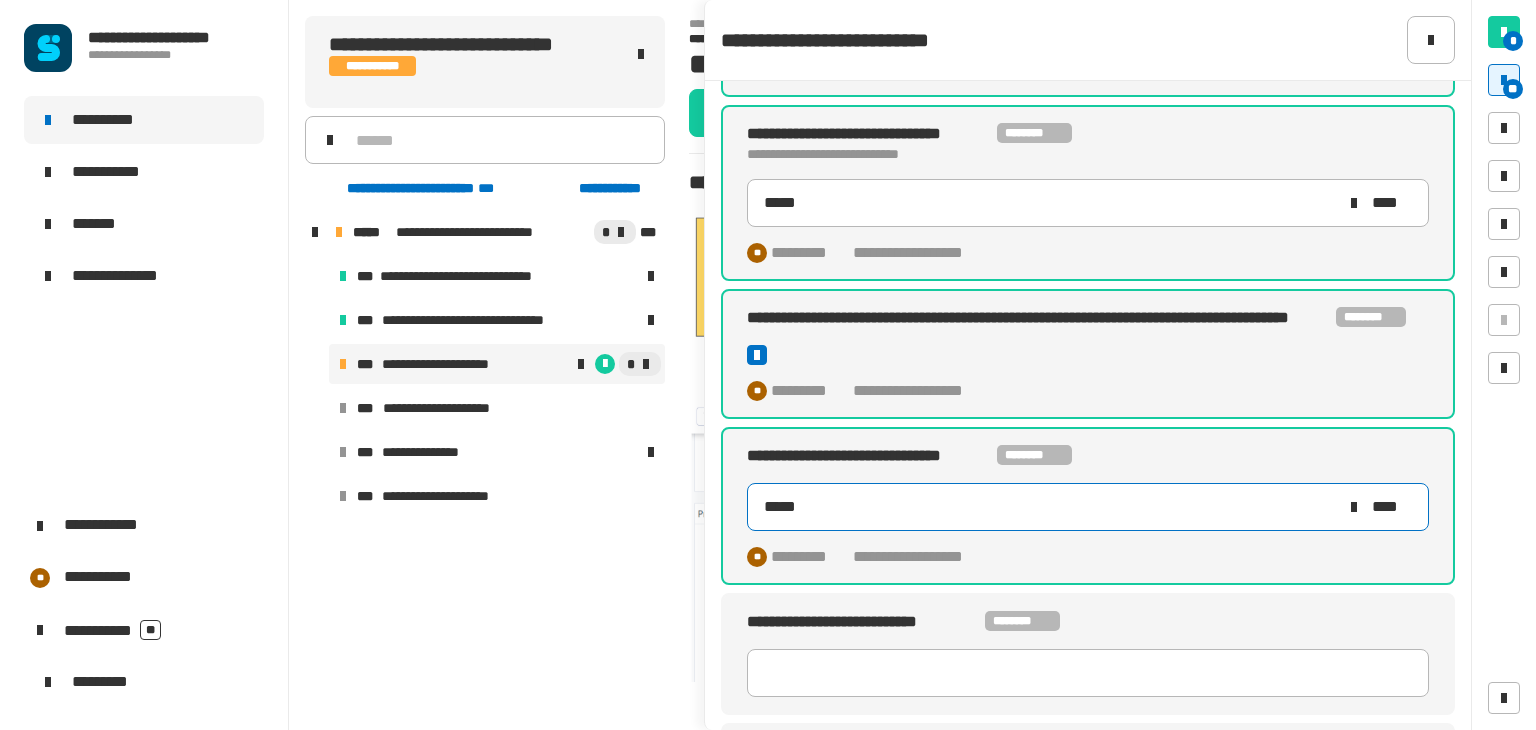 type on "*****" 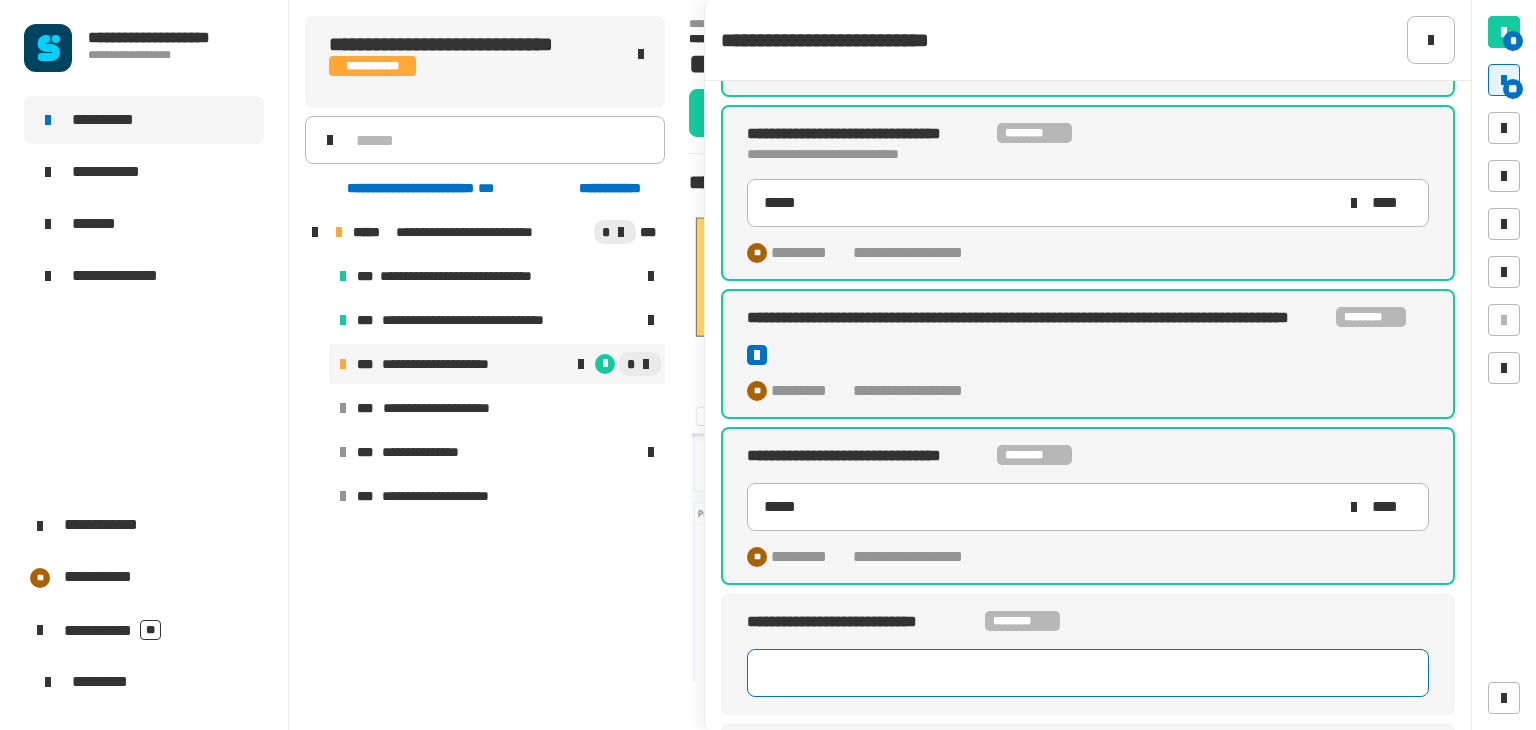 scroll, scrollTop: 1431, scrollLeft: 0, axis: vertical 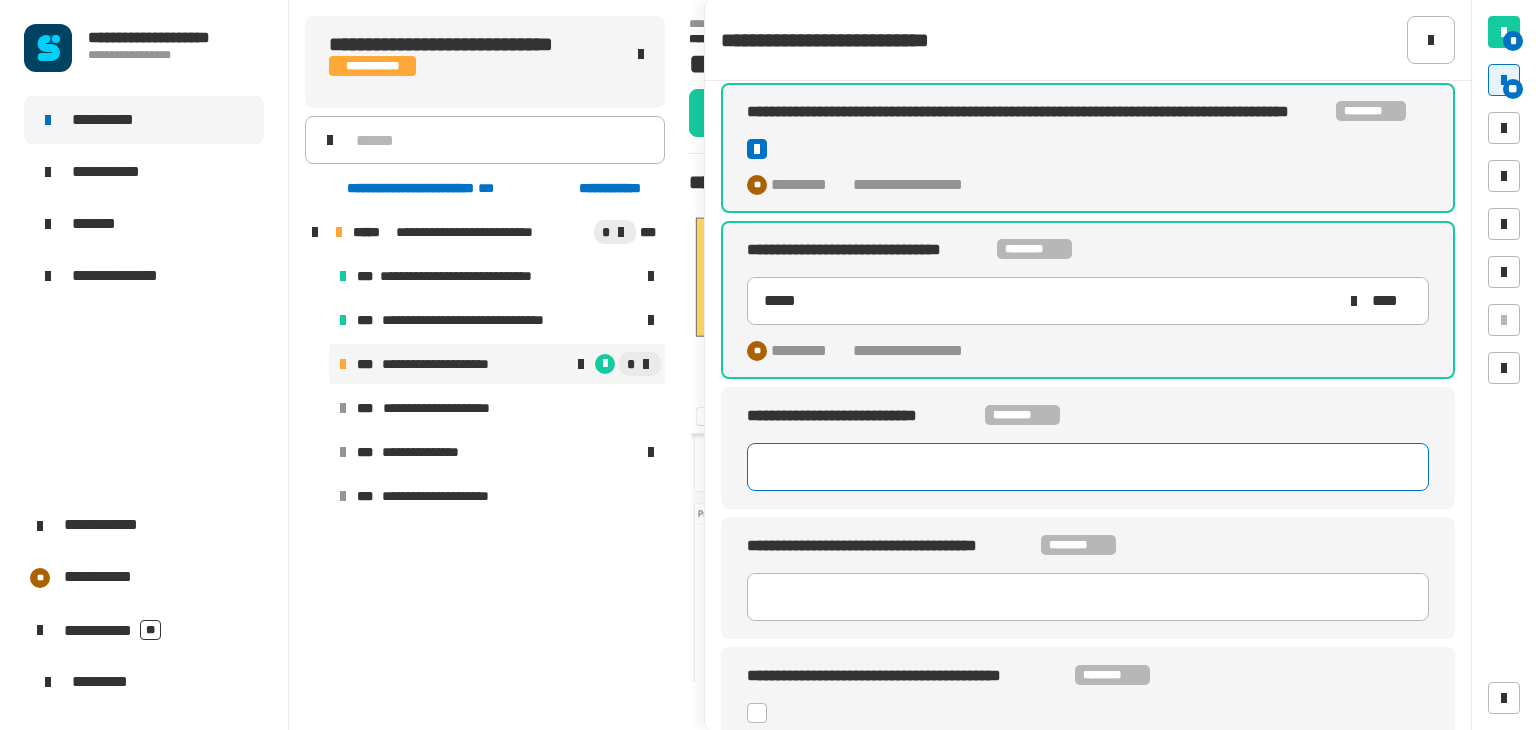 type on "*" 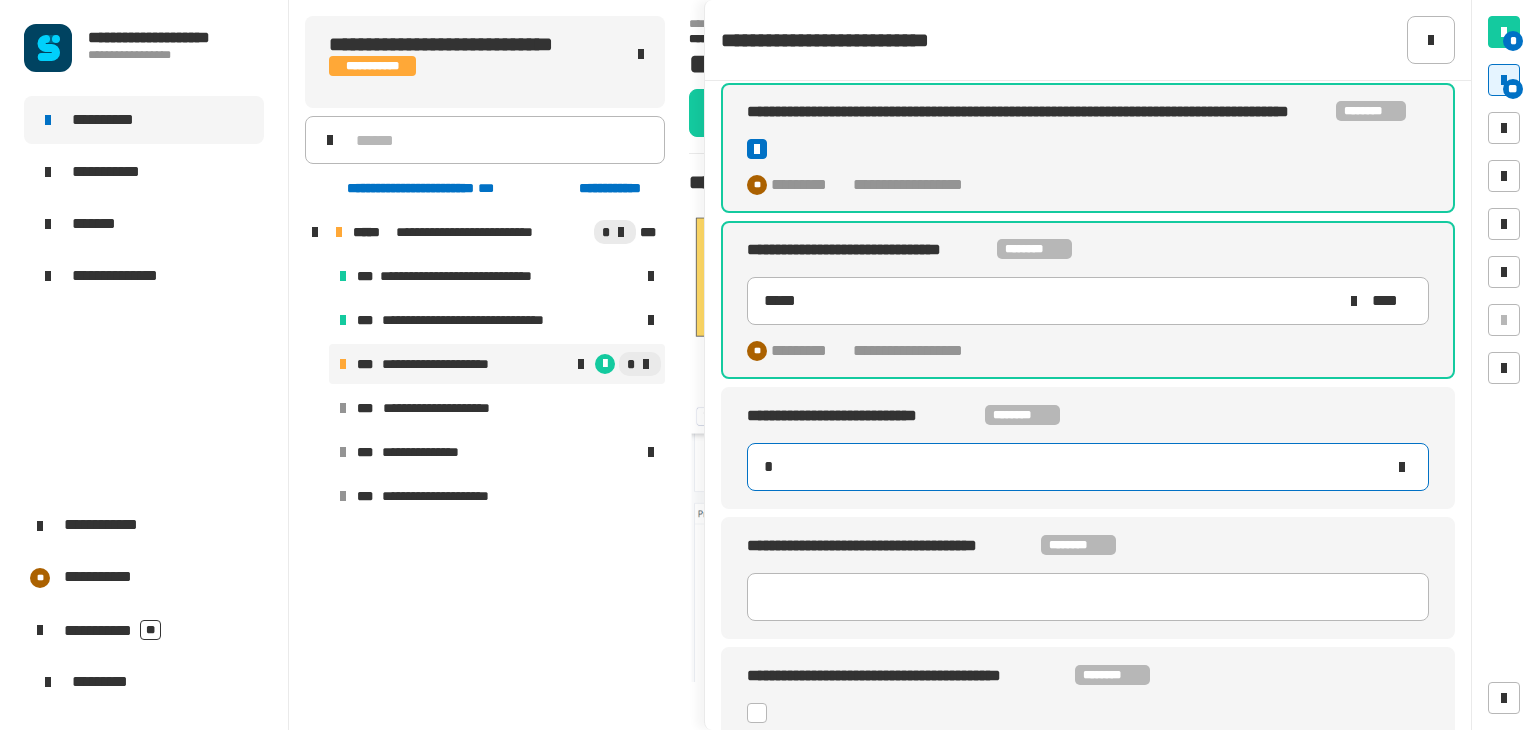 type on "*****" 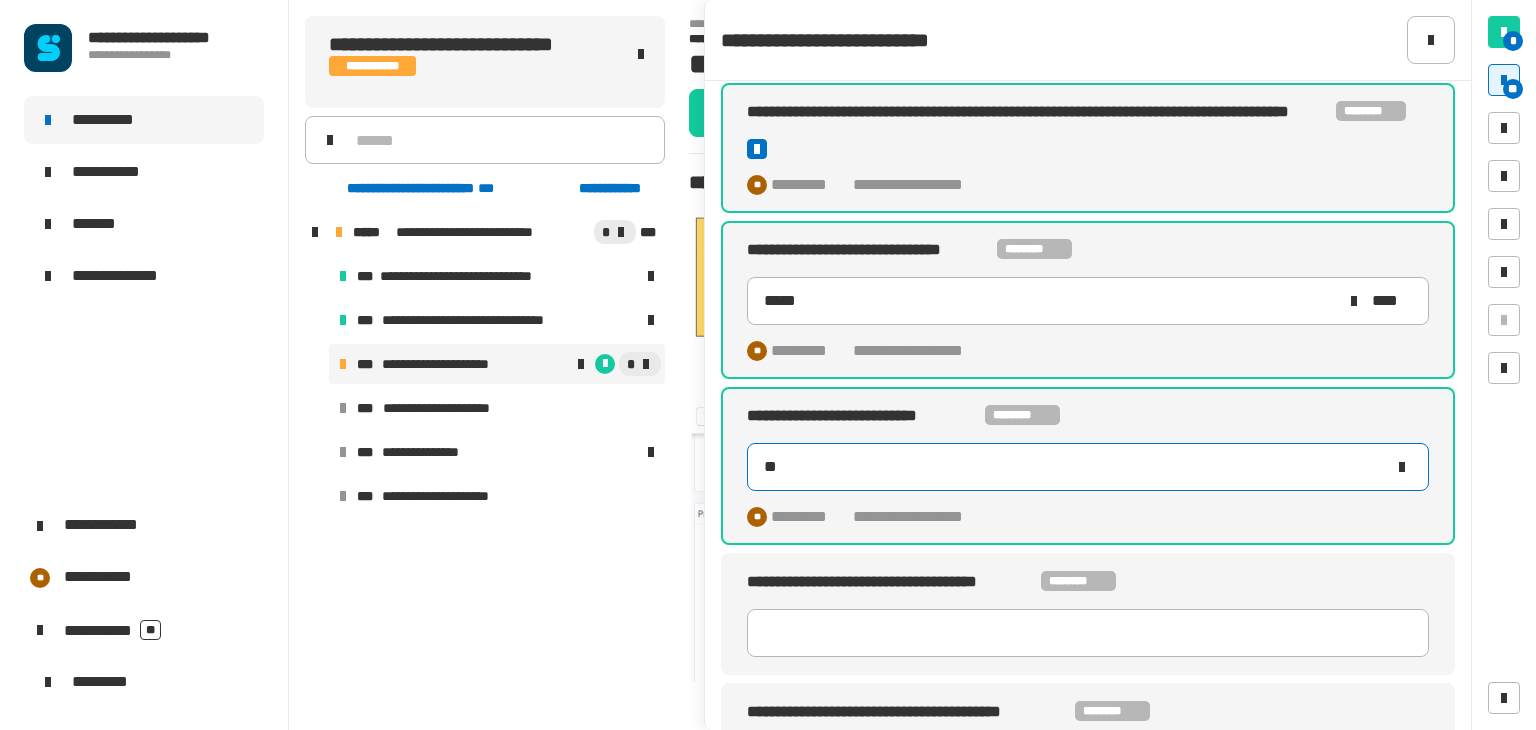 type on "****" 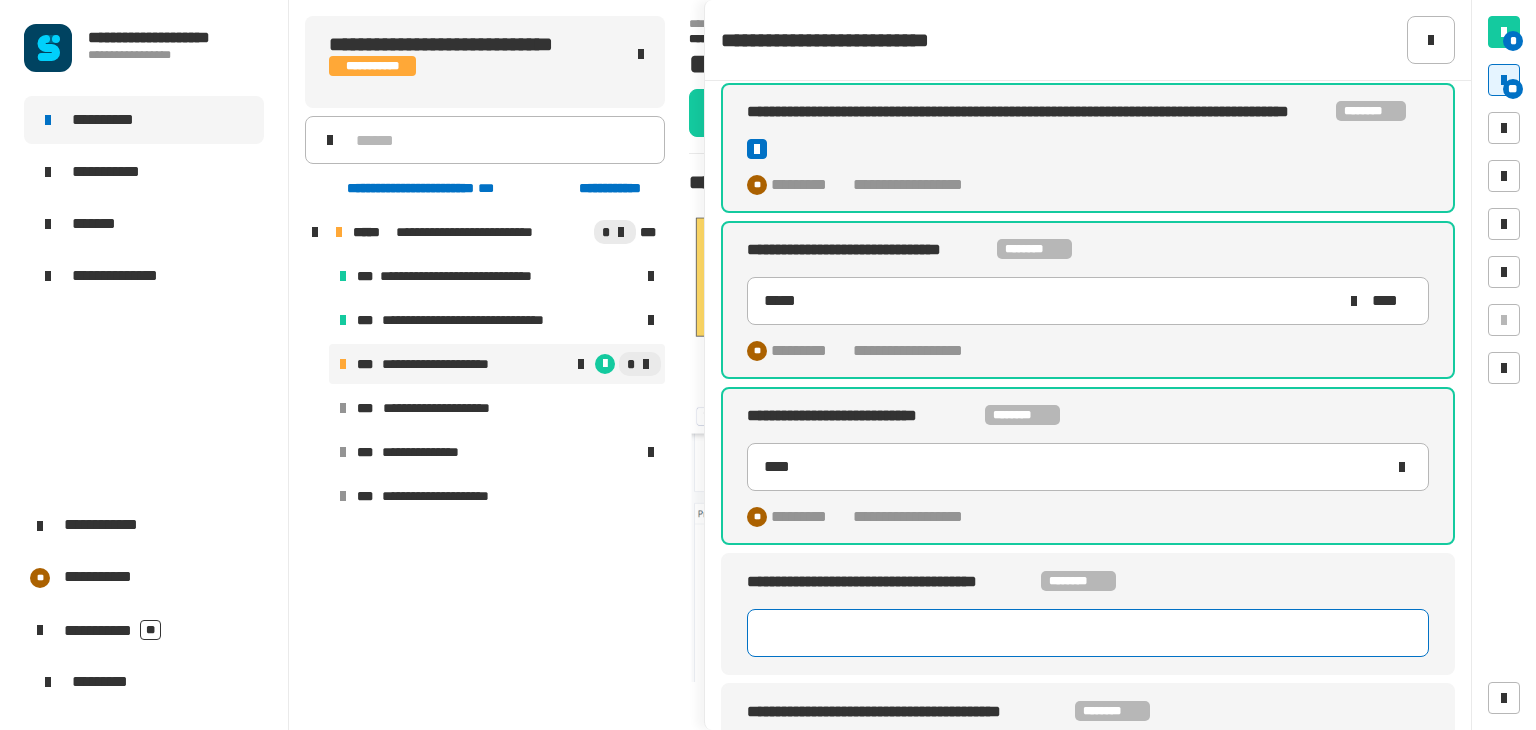 type on "*" 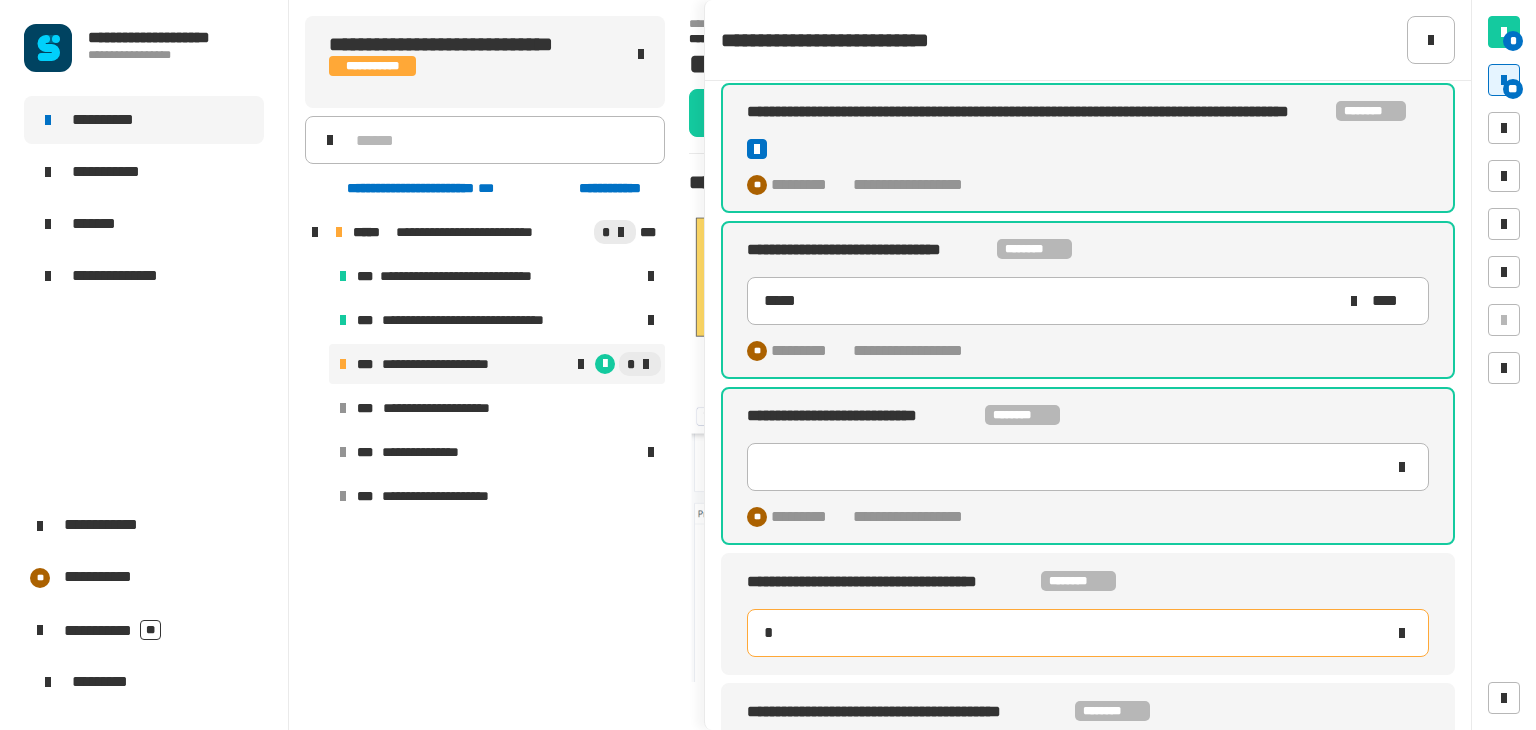 type on "**" 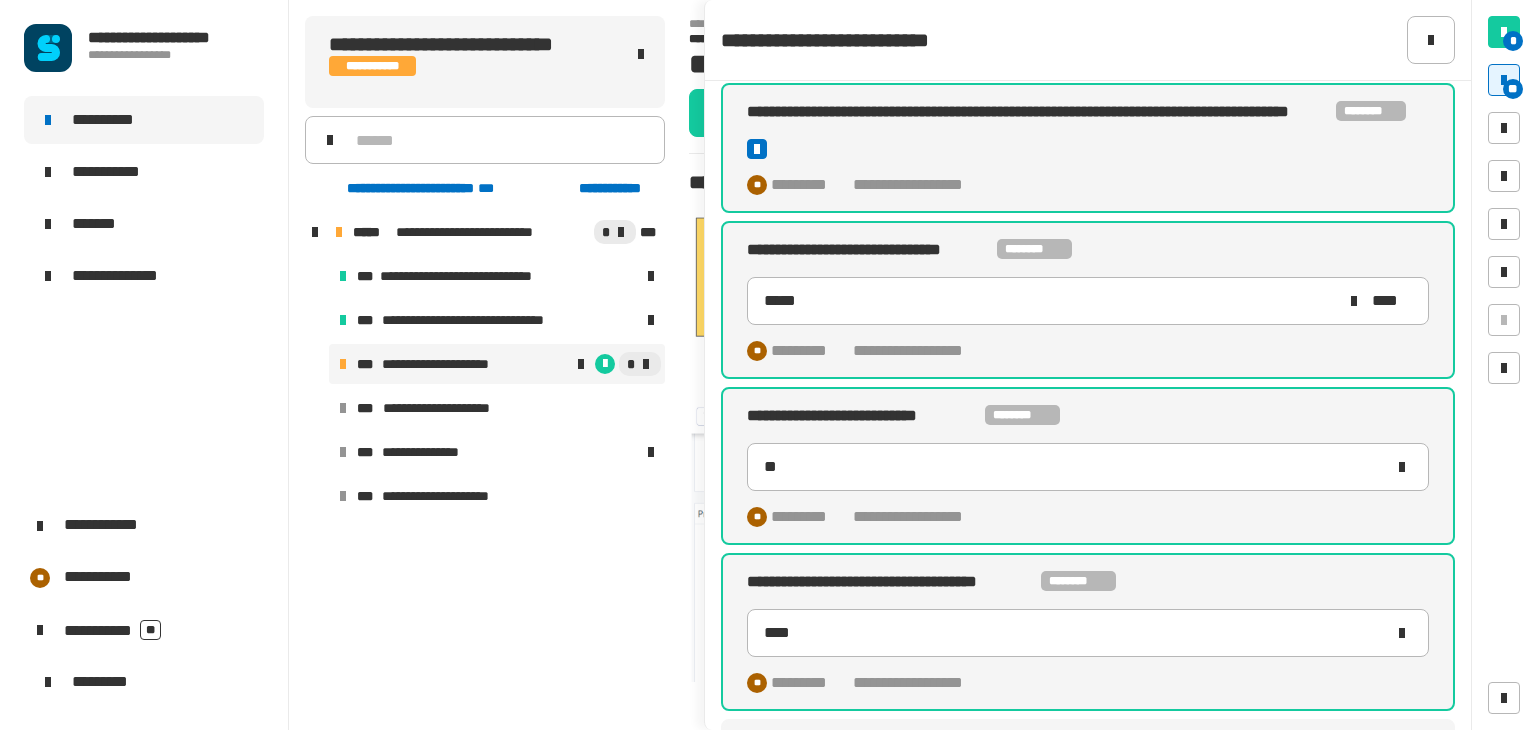 scroll, scrollTop: 1503, scrollLeft: 0, axis: vertical 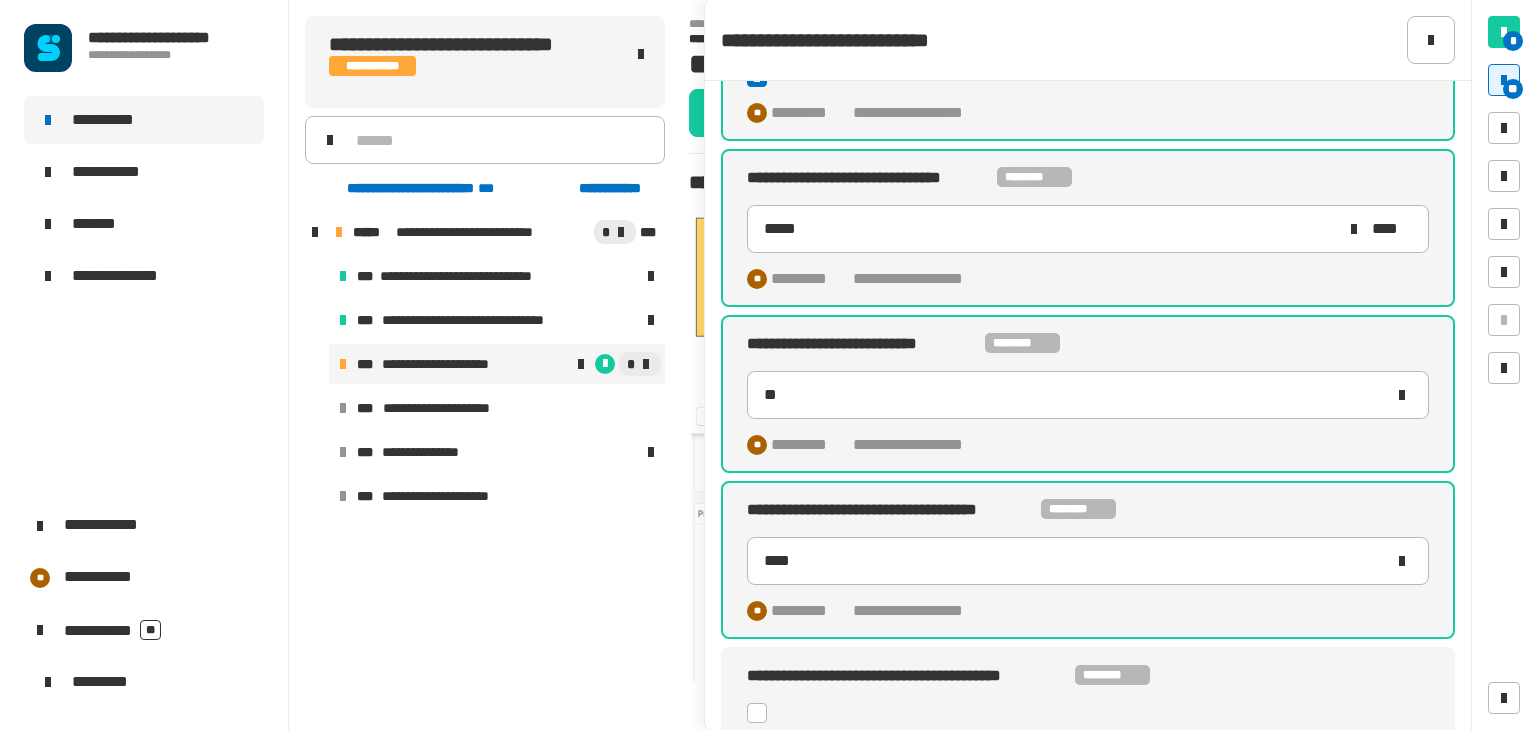 click 